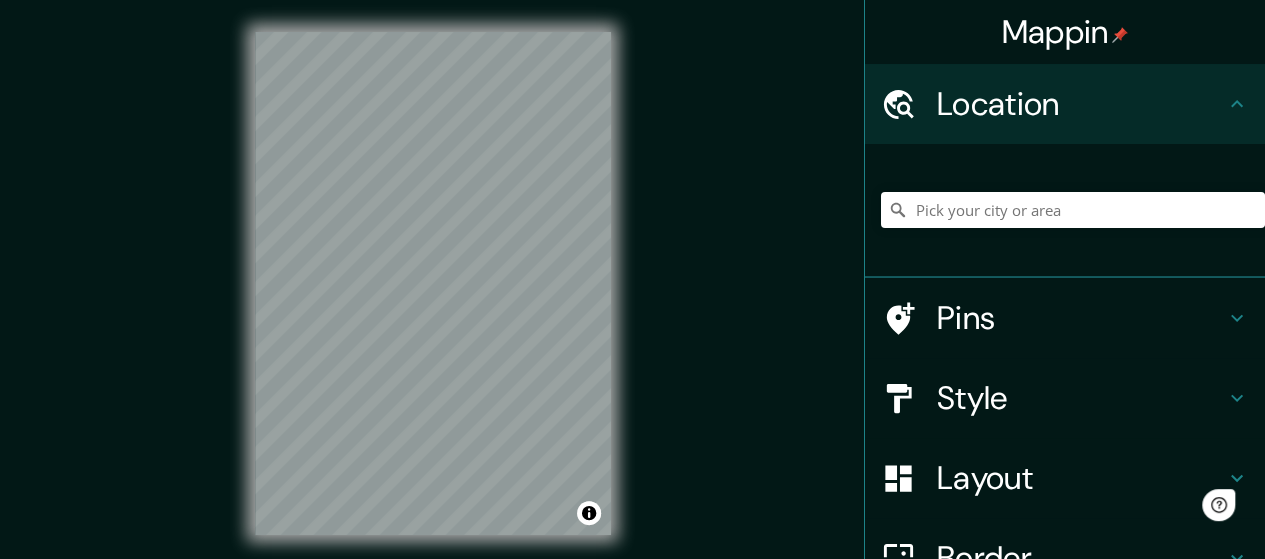 scroll, scrollTop: 0, scrollLeft: 0, axis: both 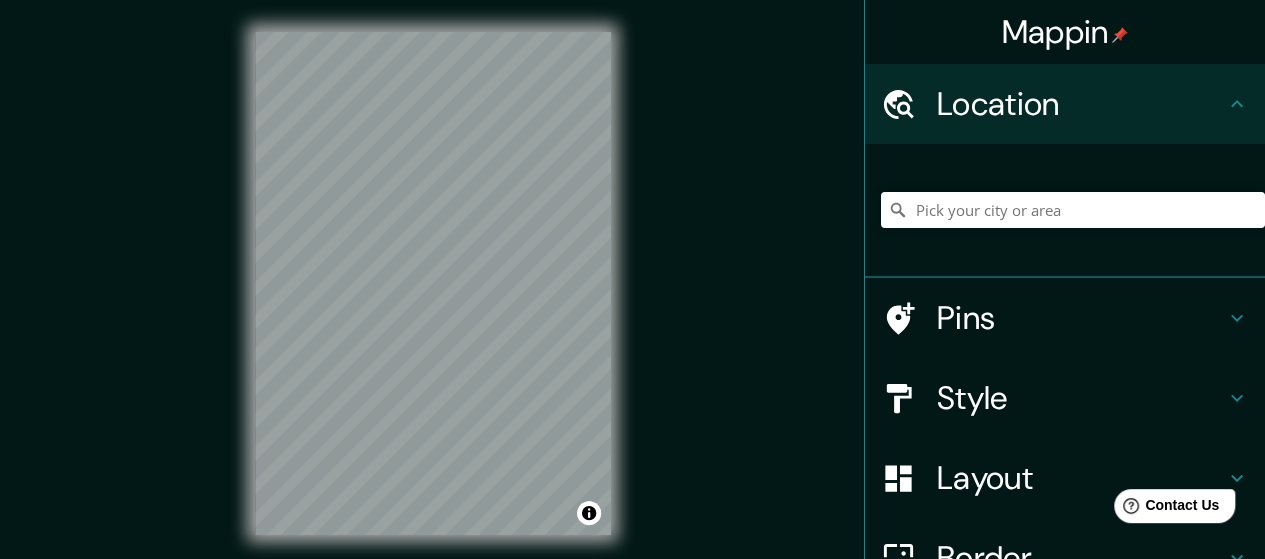 click on "Location" at bounding box center (1081, 104) 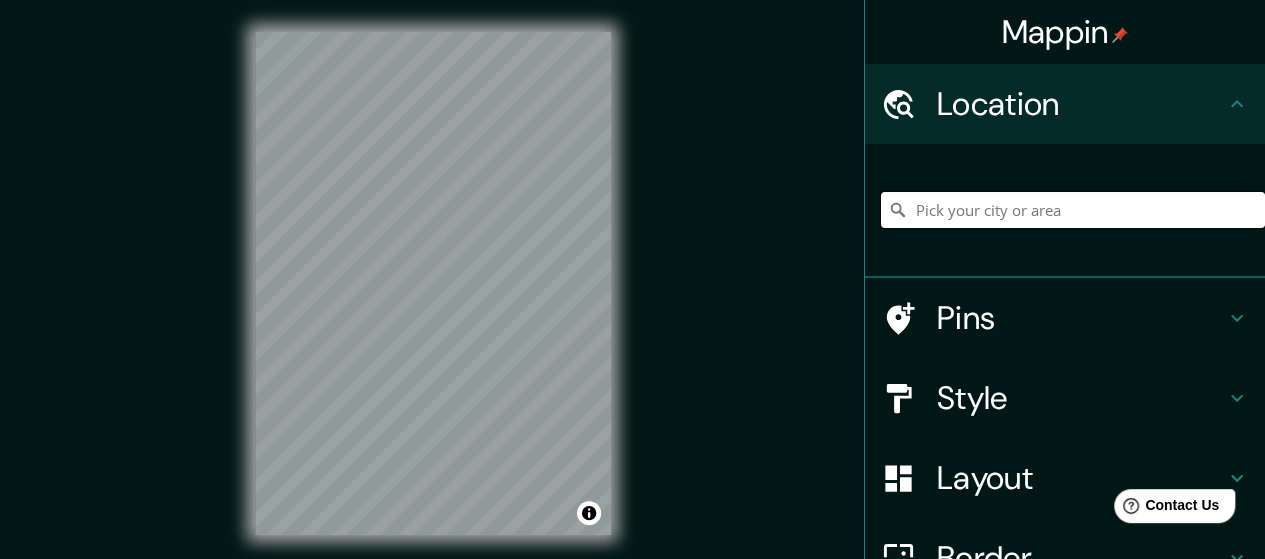 click at bounding box center (1073, 210) 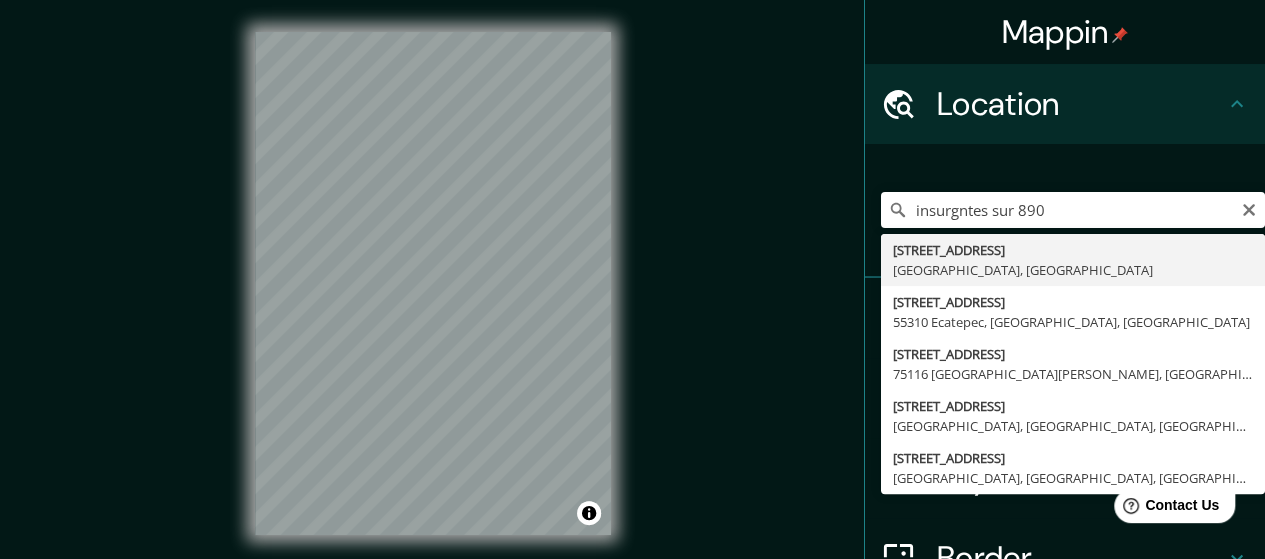 type on "[STREET_ADDRESS]" 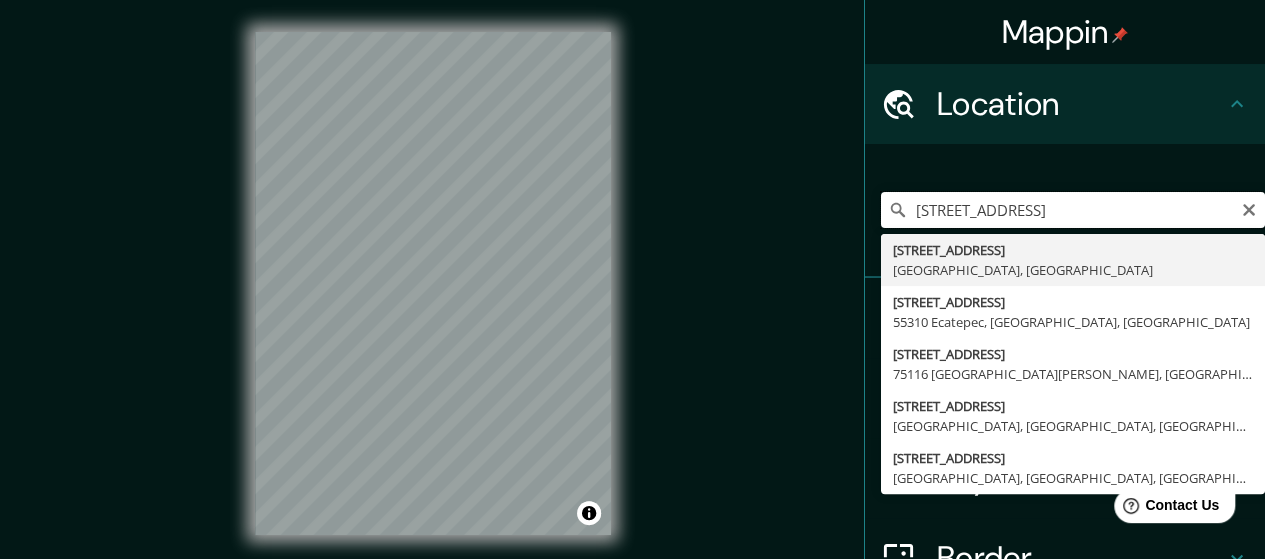 scroll, scrollTop: 0, scrollLeft: 0, axis: both 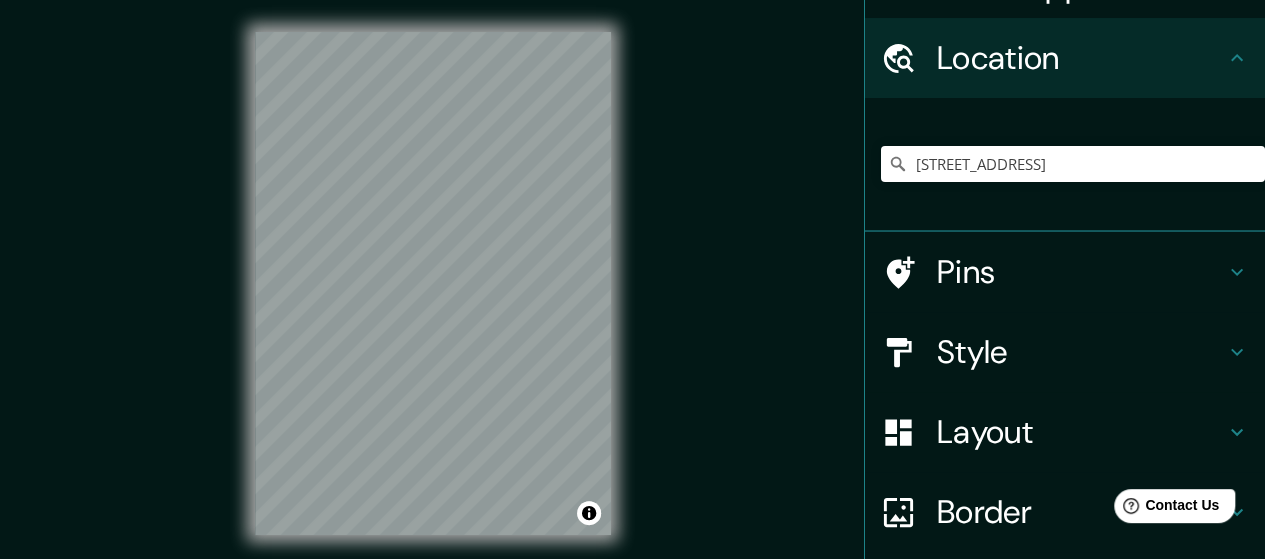 click on "Style" at bounding box center [1081, 352] 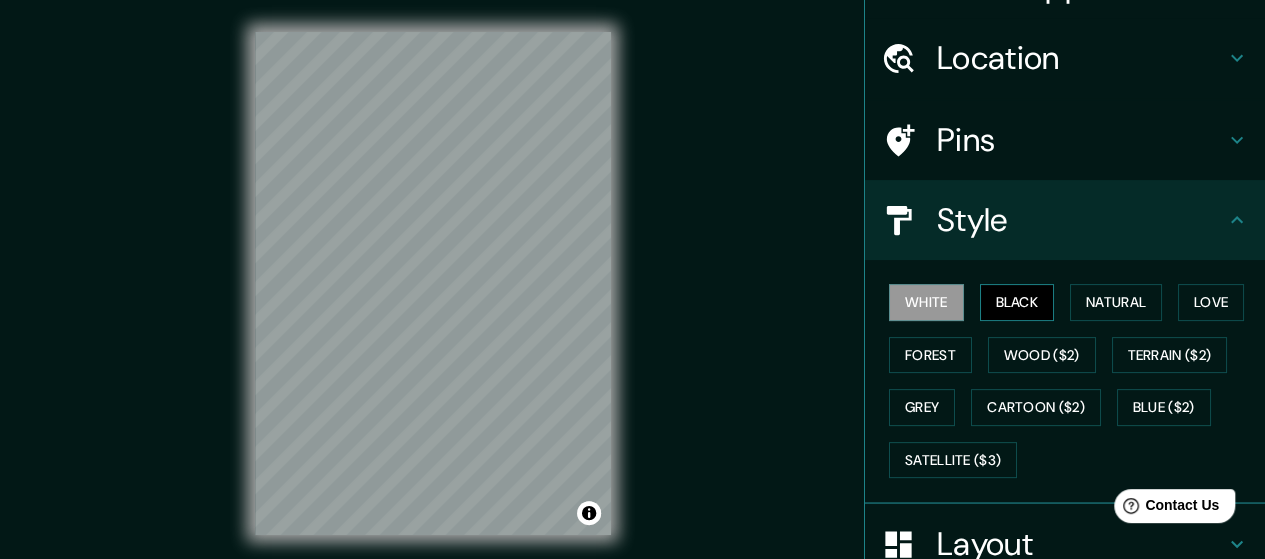 click on "Black" at bounding box center (1017, 302) 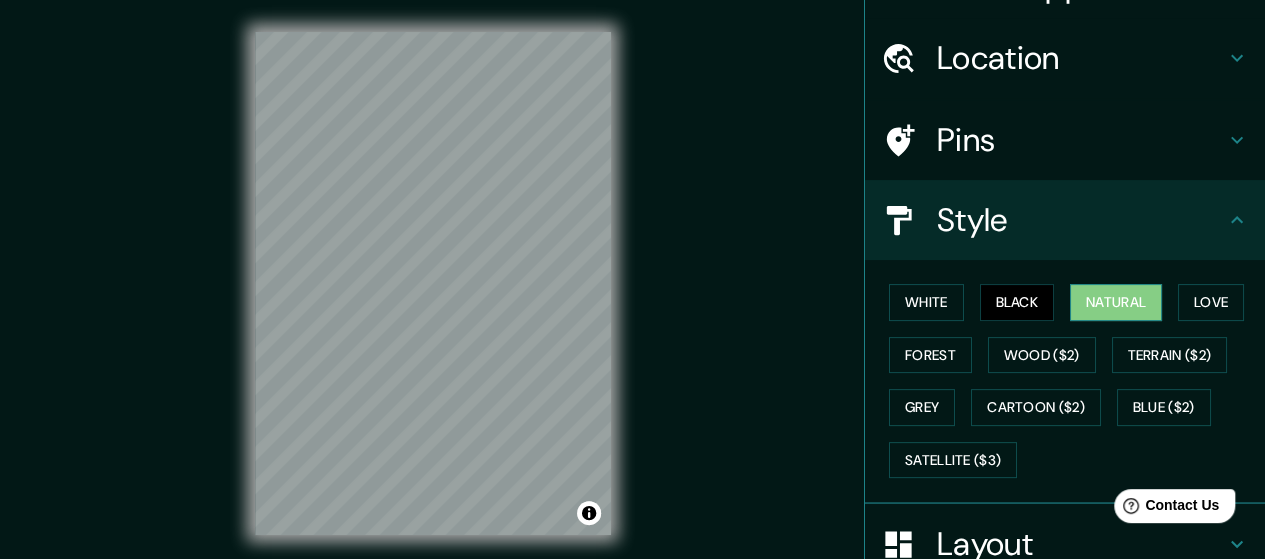 click on "Natural" at bounding box center (1116, 302) 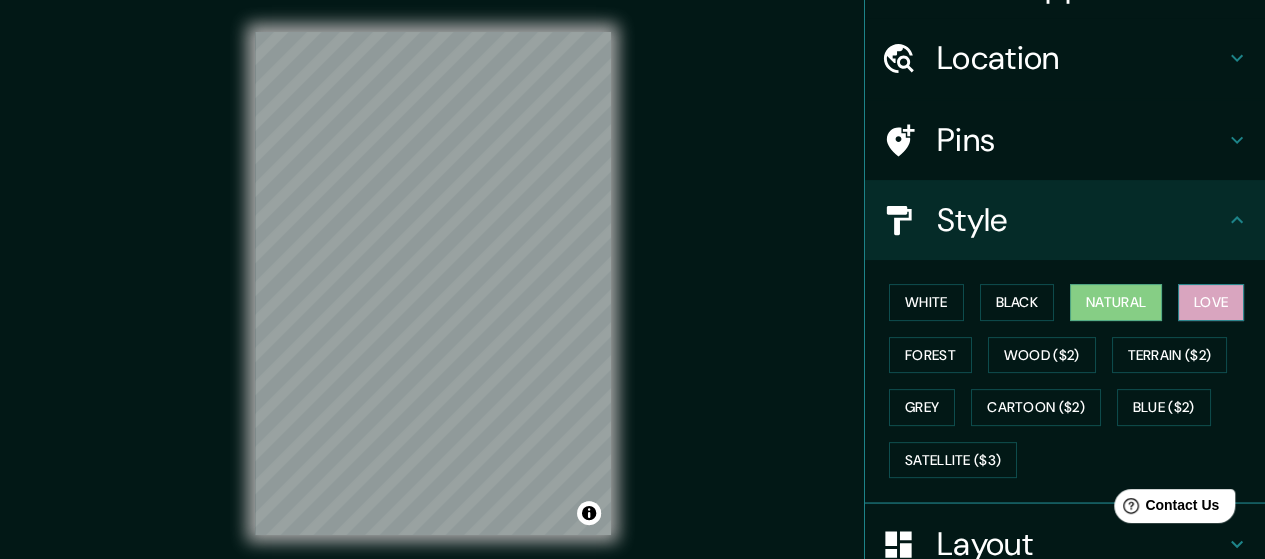 click on "Love" at bounding box center [1211, 302] 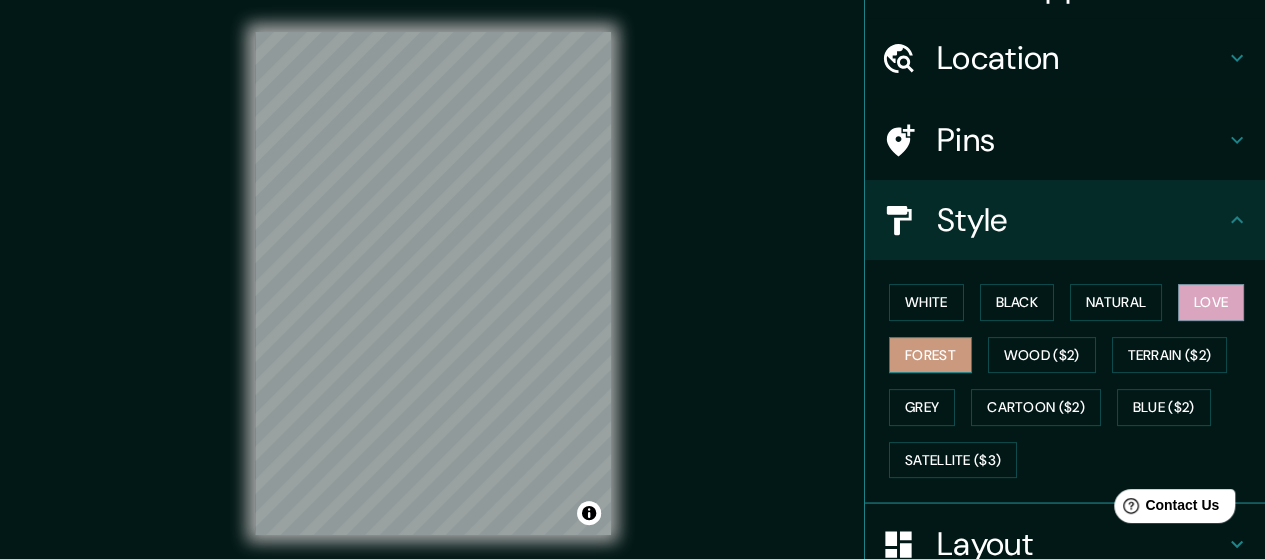 click on "Forest" at bounding box center [930, 355] 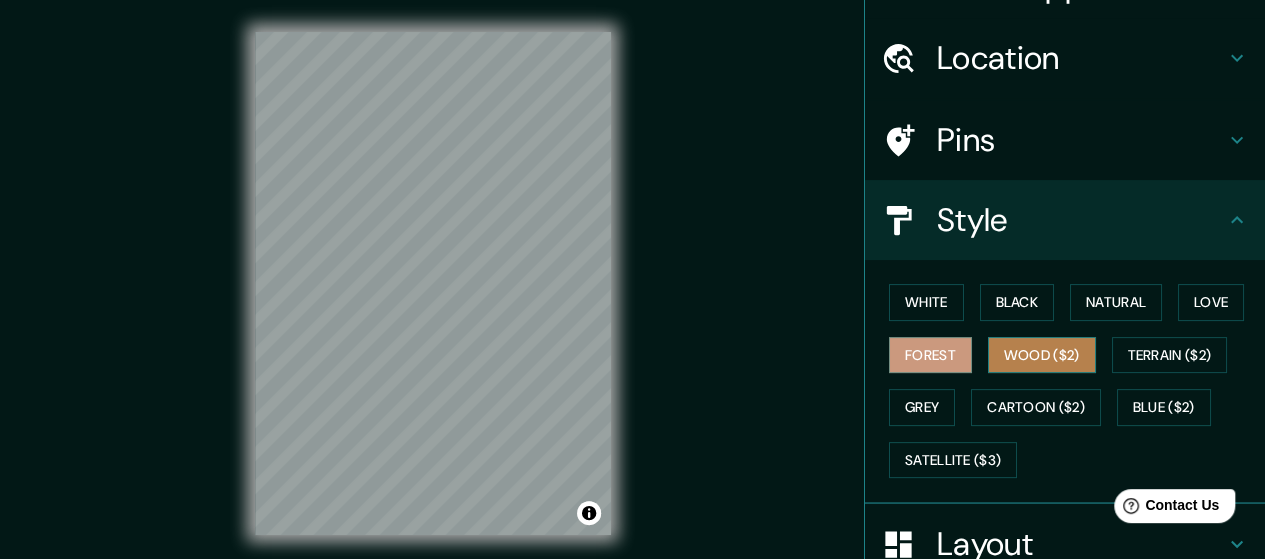click on "Wood ($2)" at bounding box center (1042, 355) 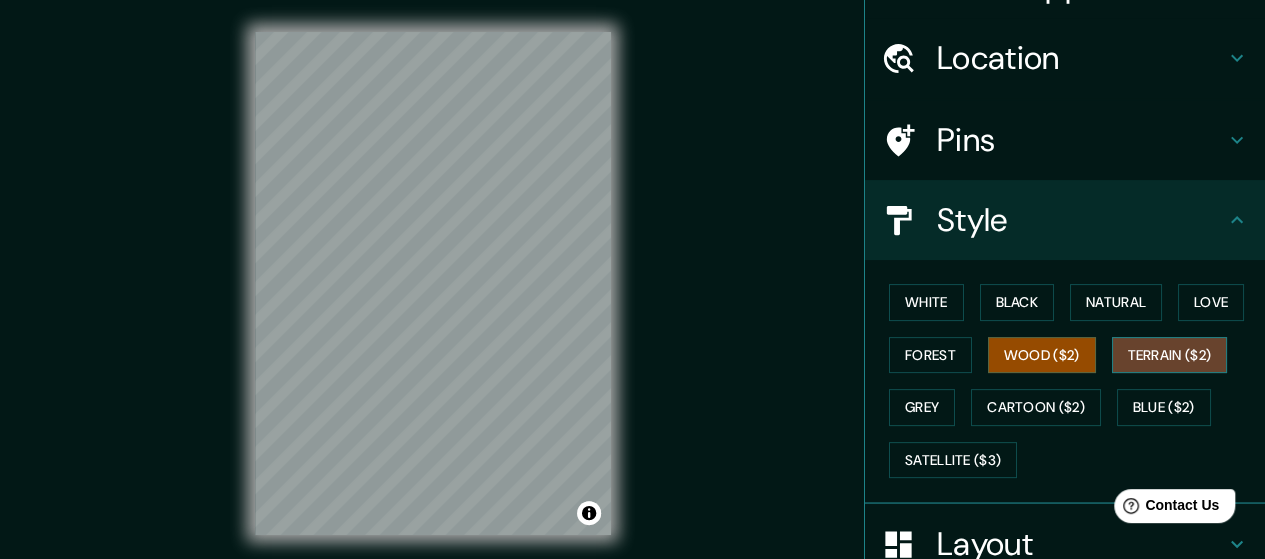 click on "Terrain ($2)" at bounding box center [1170, 355] 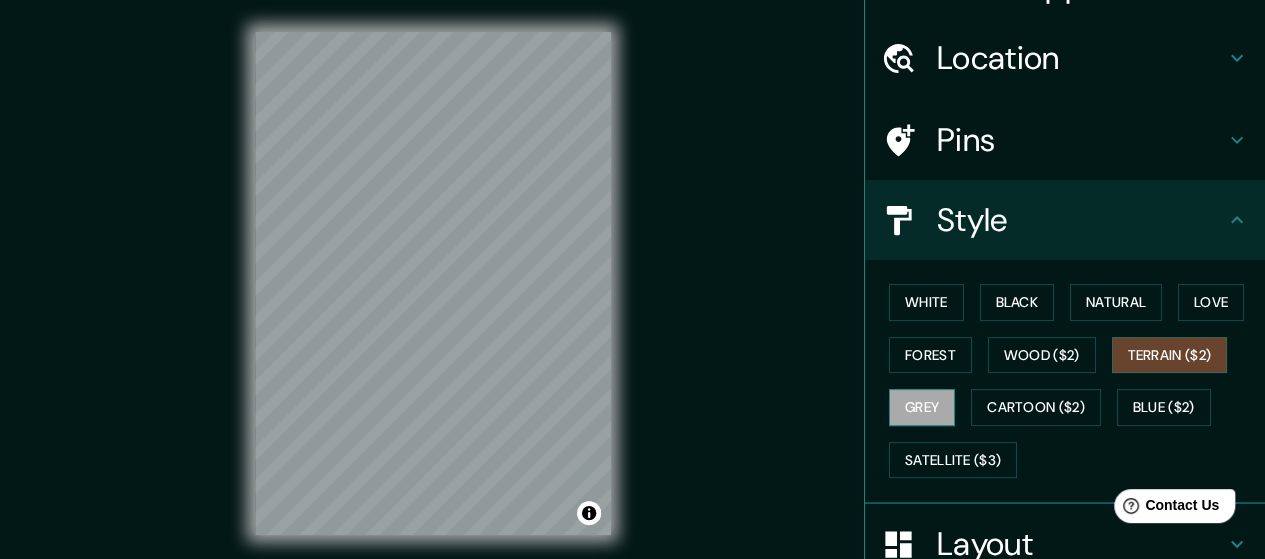 click on "Grey" at bounding box center [922, 407] 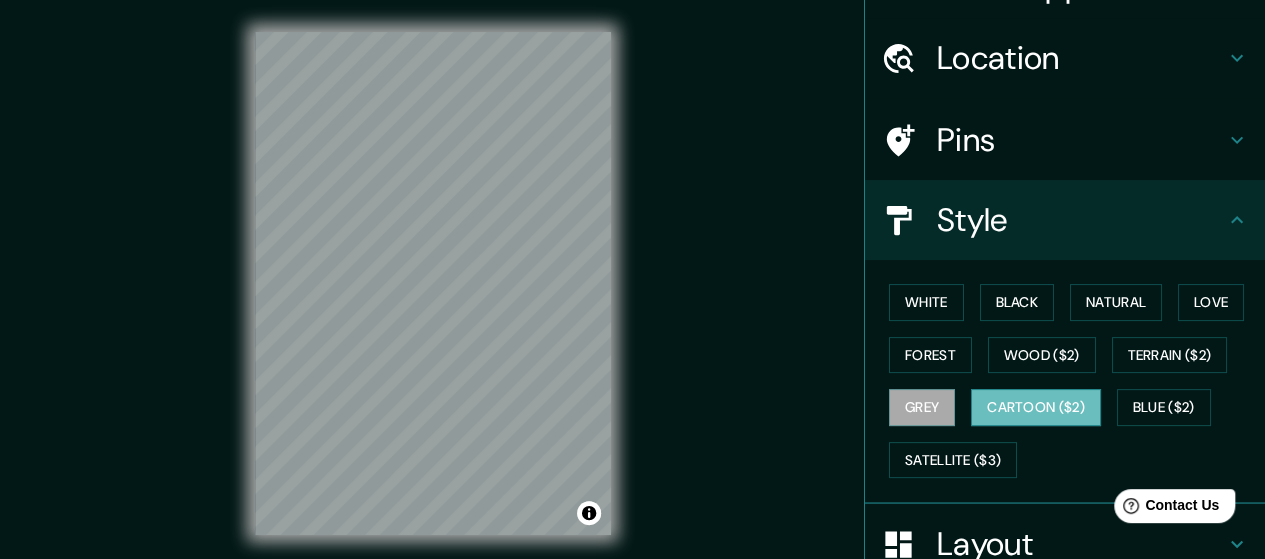 click on "Cartoon ($2)" at bounding box center (1036, 407) 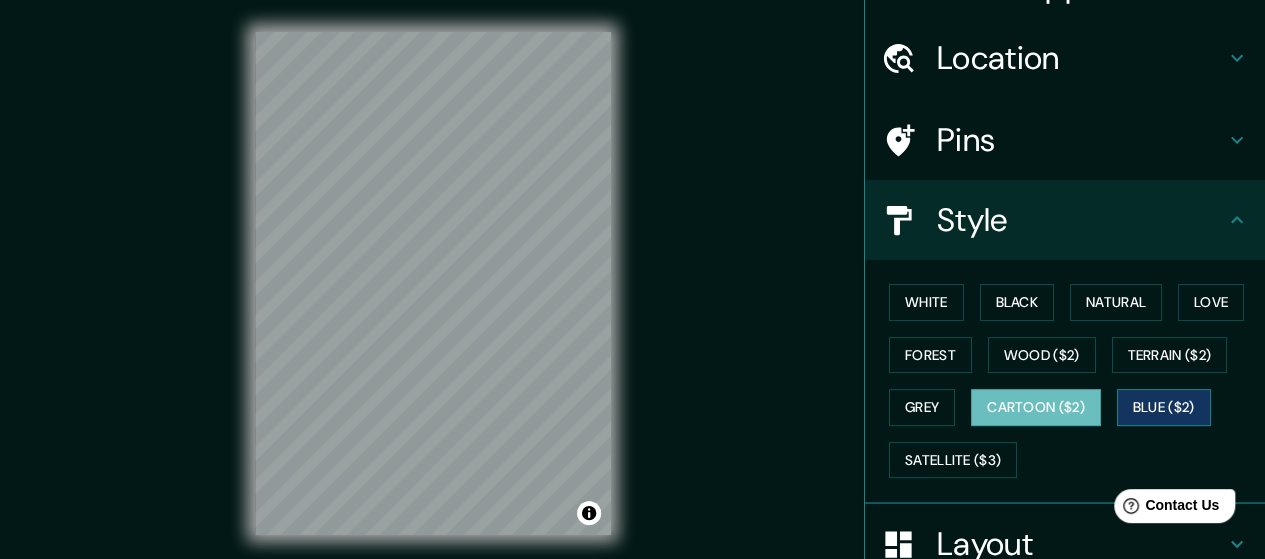 click on "Blue ($2)" at bounding box center (1164, 407) 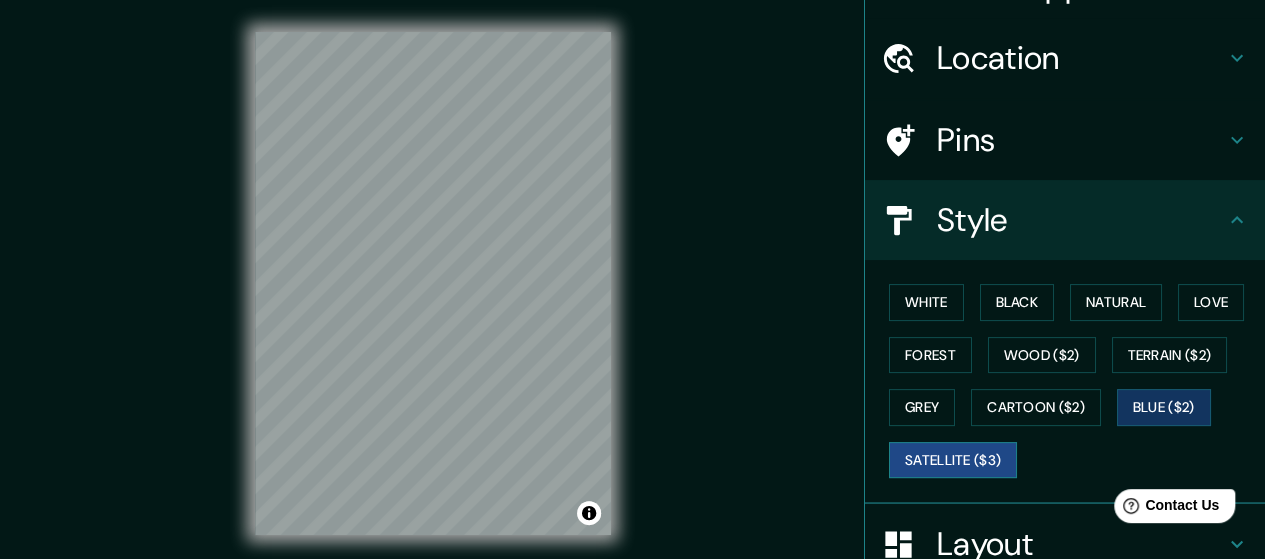 click on "Satellite ($3)" at bounding box center [953, 460] 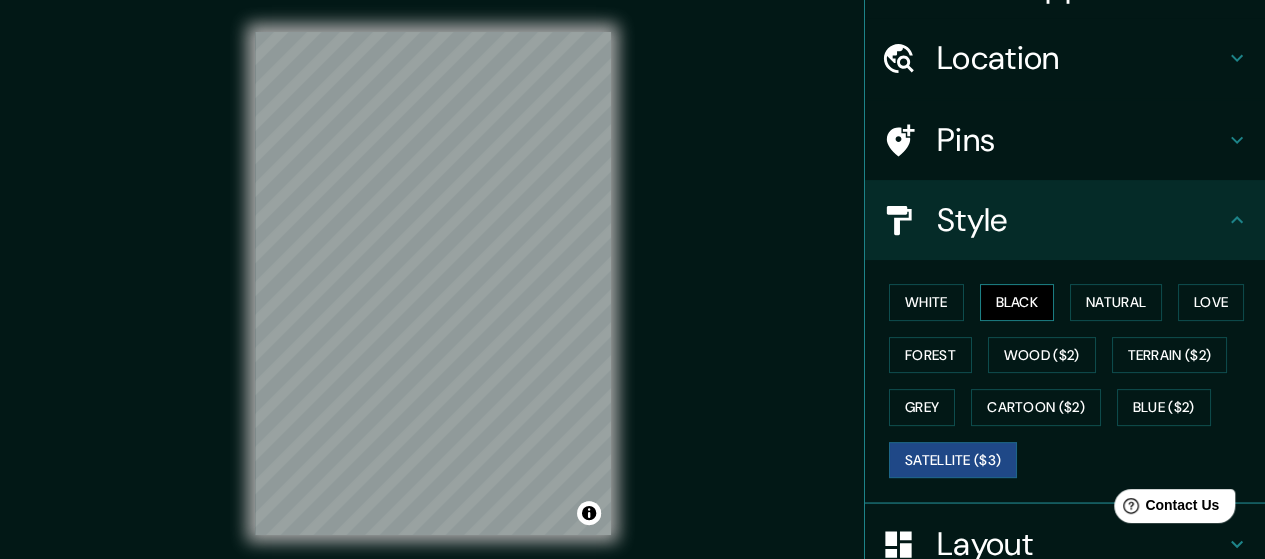 click on "Black" at bounding box center (1017, 302) 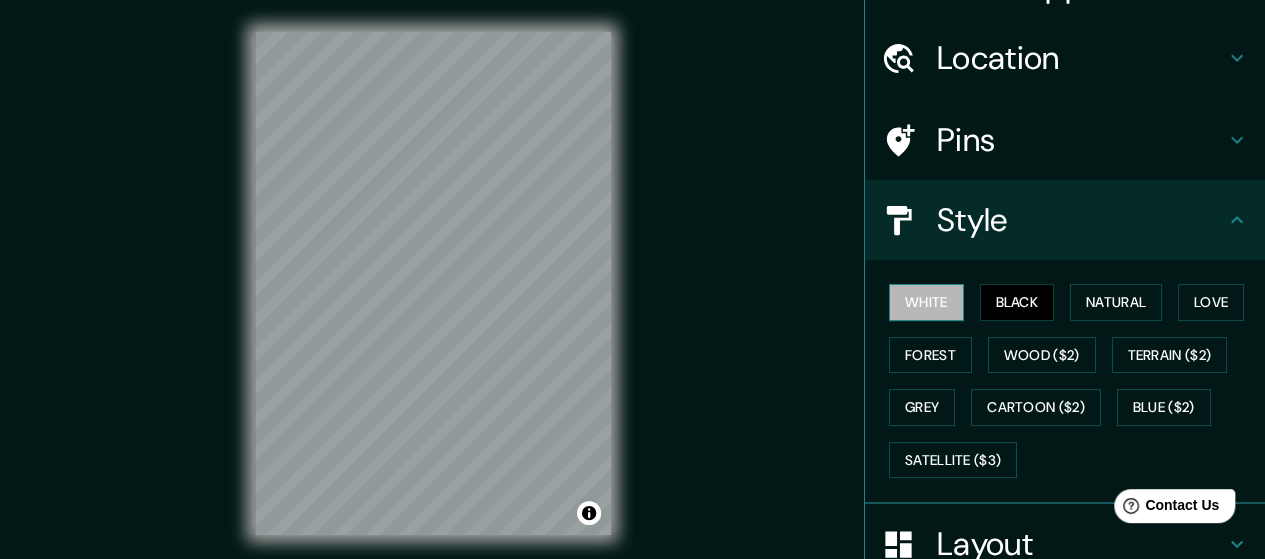 click on "White" at bounding box center (926, 302) 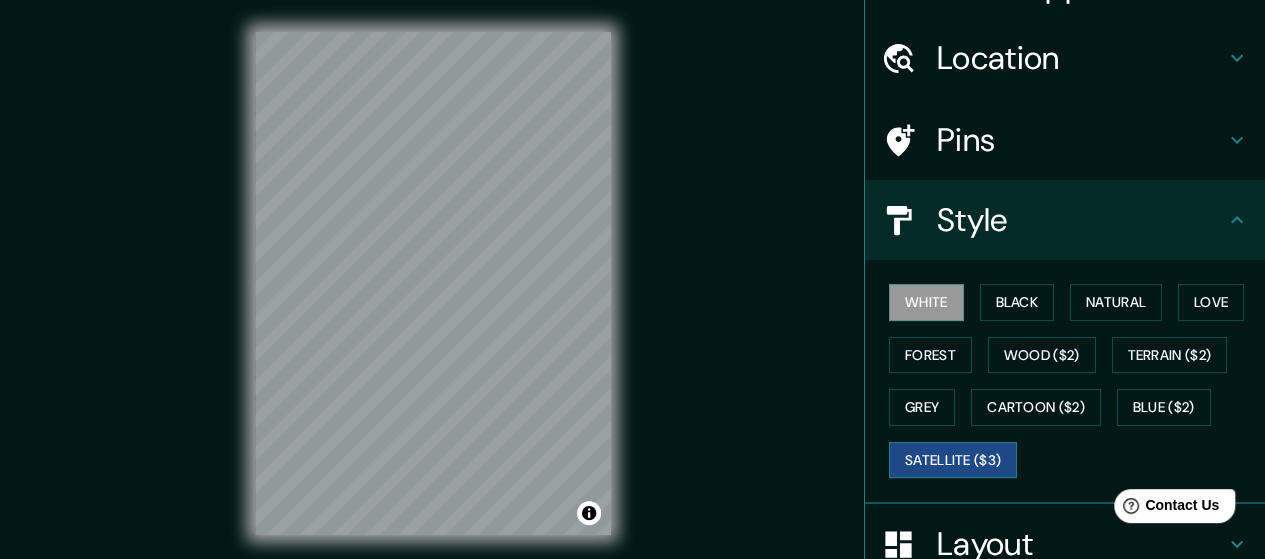 click on "Satellite ($3)" at bounding box center (953, 460) 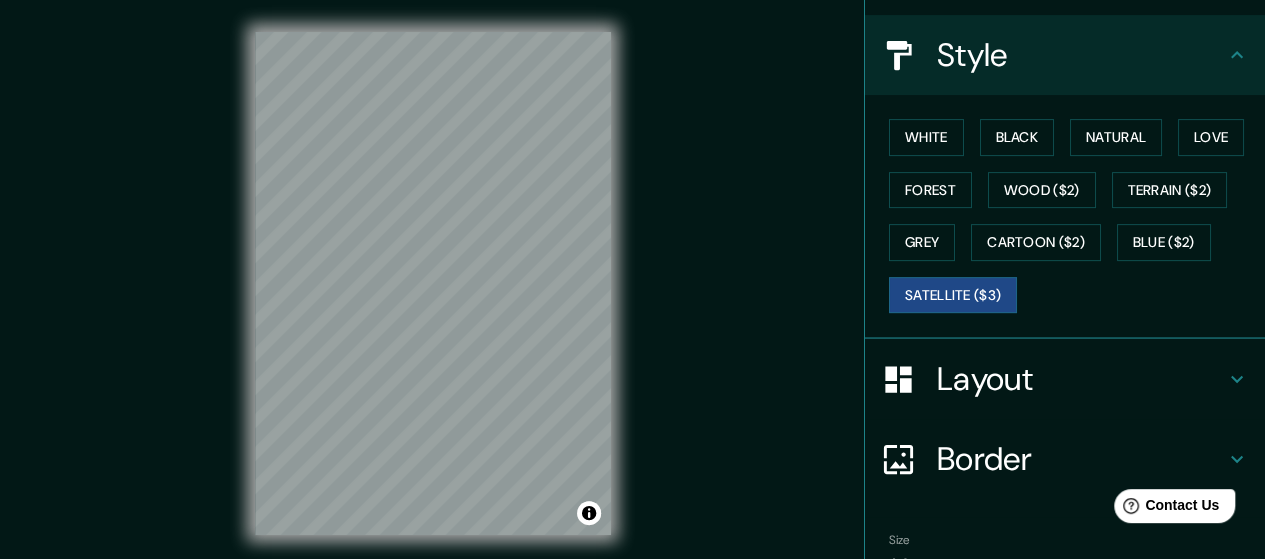 scroll, scrollTop: 233, scrollLeft: 0, axis: vertical 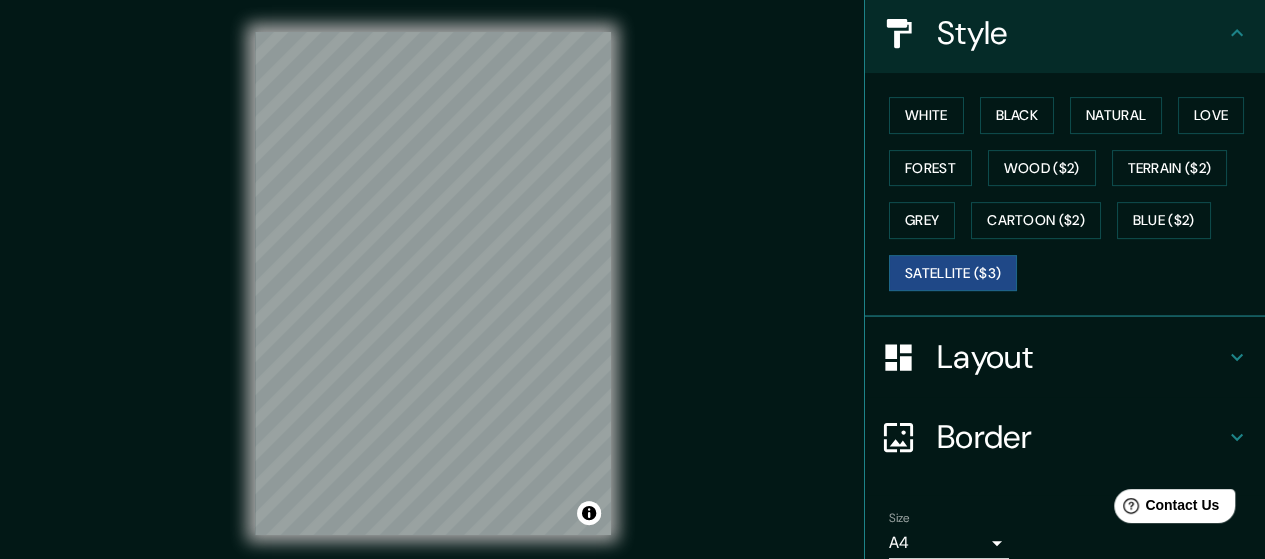 click on "Layout" at bounding box center (1081, 357) 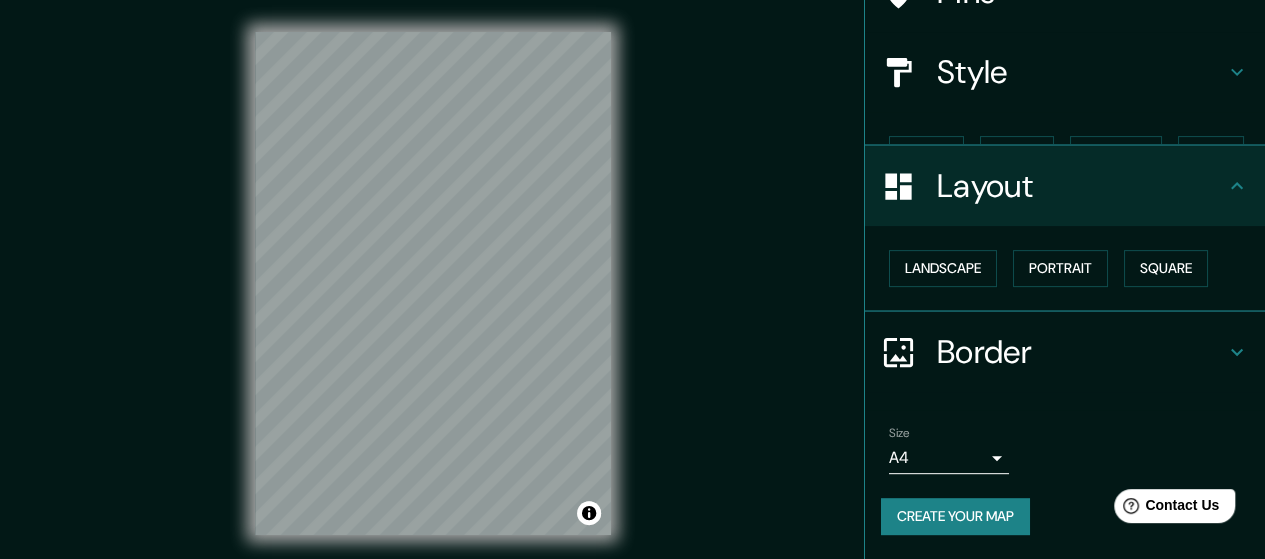 scroll, scrollTop: 158, scrollLeft: 0, axis: vertical 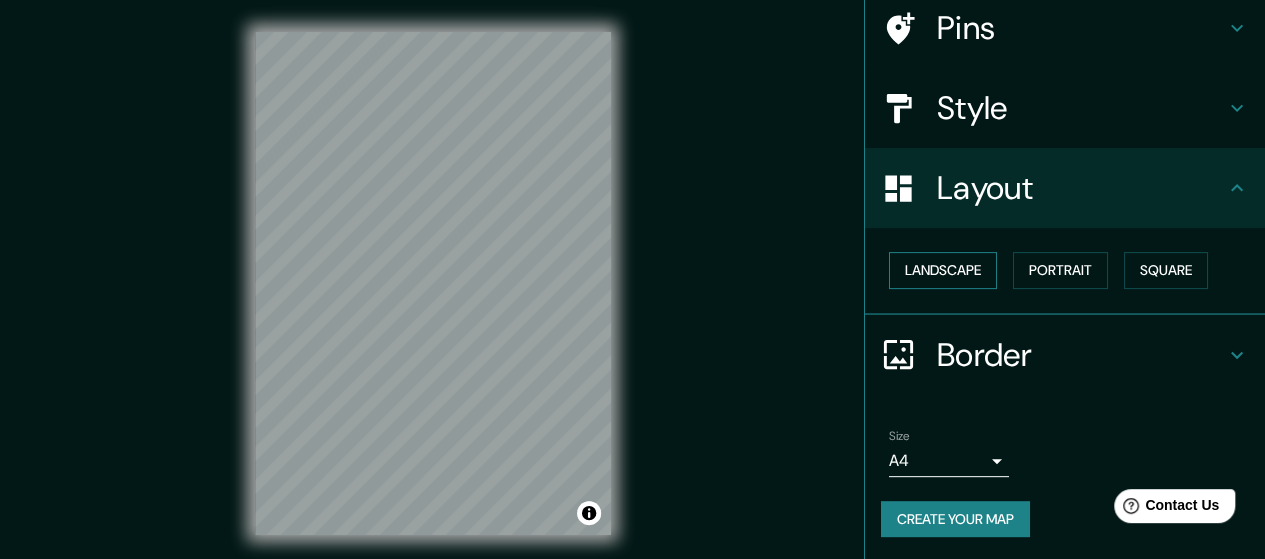 click on "Landscape" at bounding box center [943, 270] 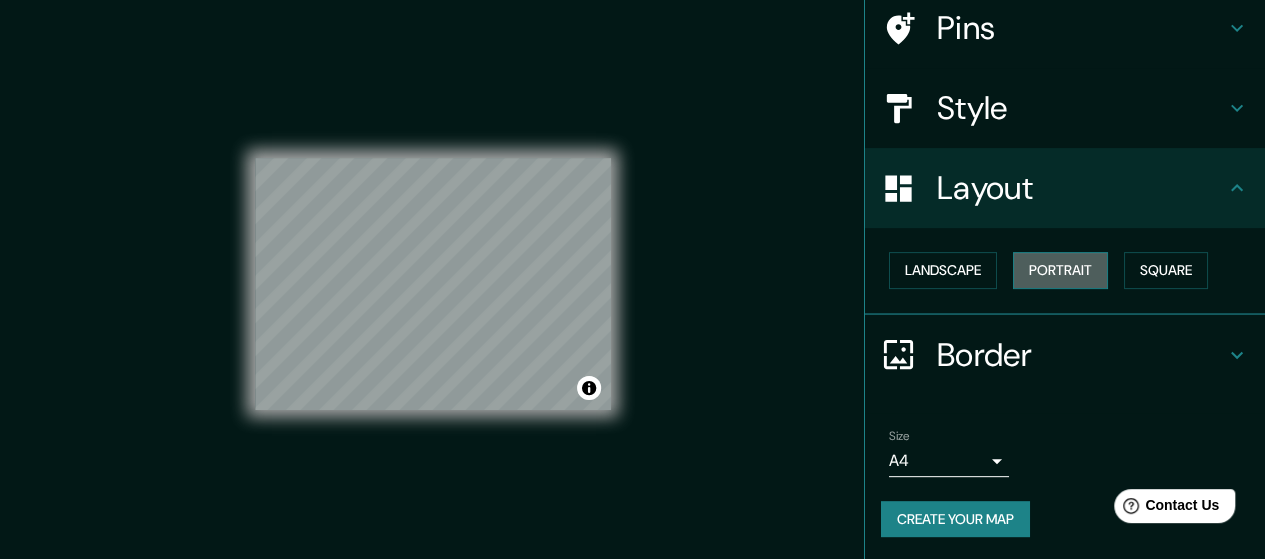 click on "Portrait" at bounding box center [1060, 270] 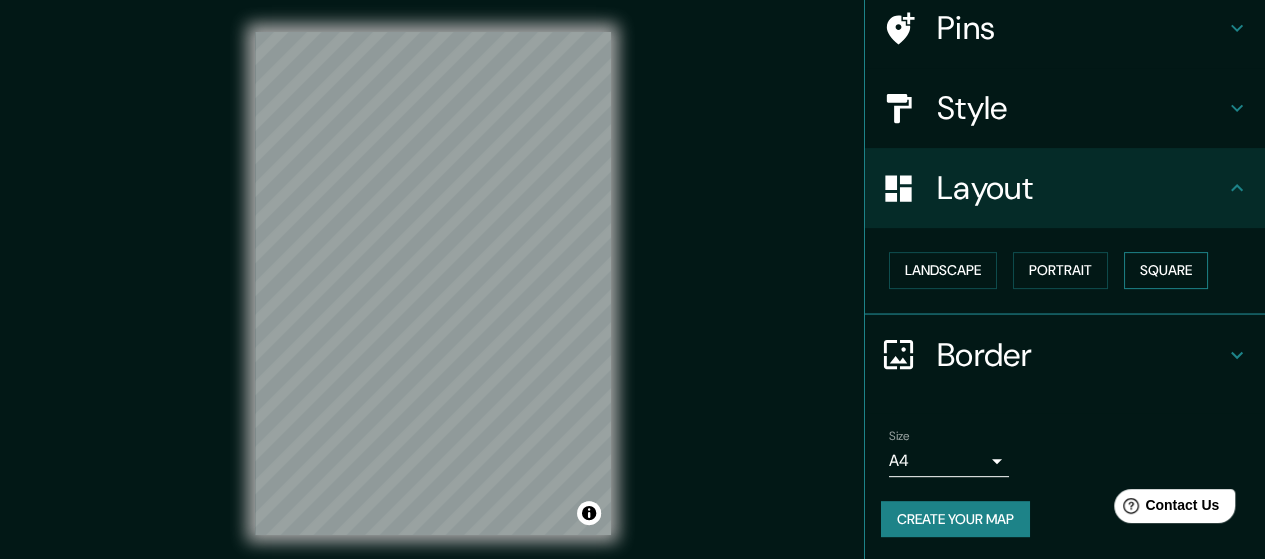 click on "Square" at bounding box center (1166, 270) 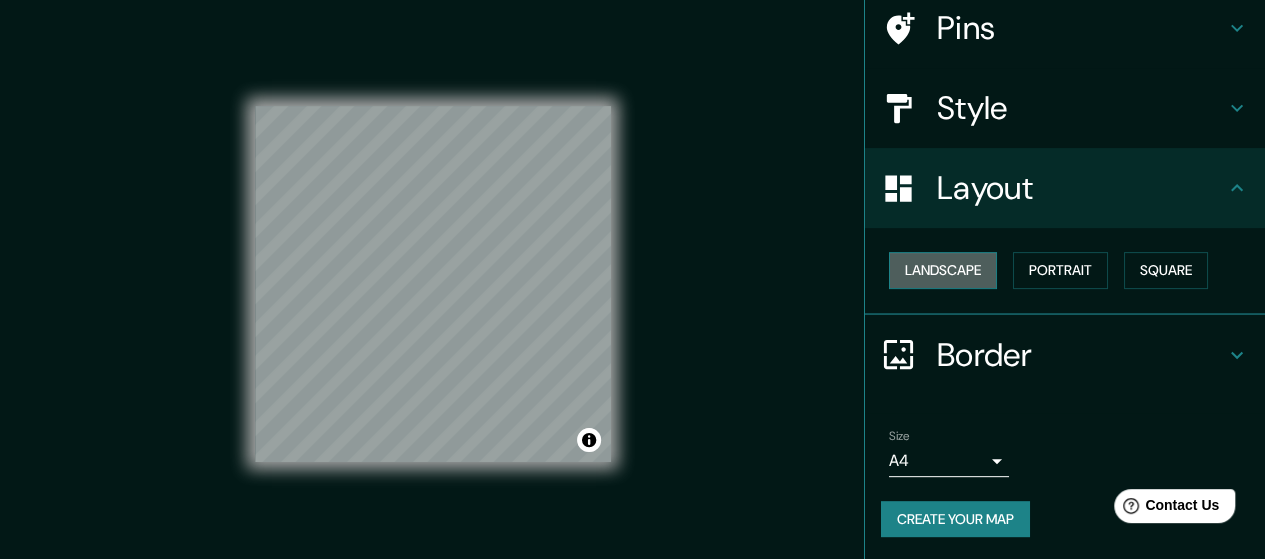 click on "Landscape" at bounding box center (943, 270) 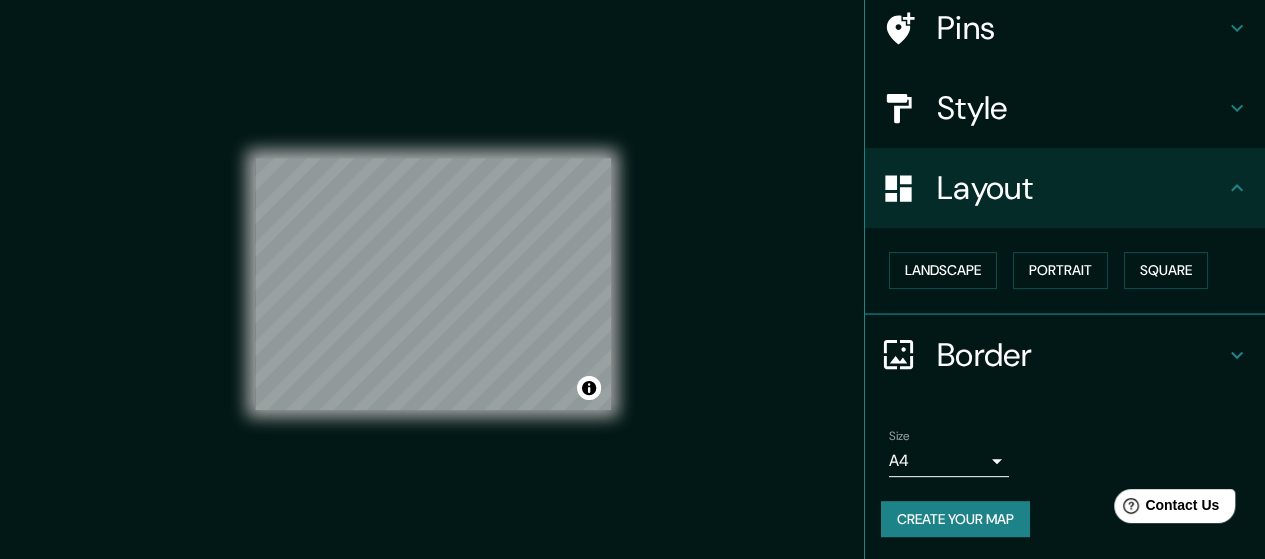 click on "Border" at bounding box center [1081, 355] 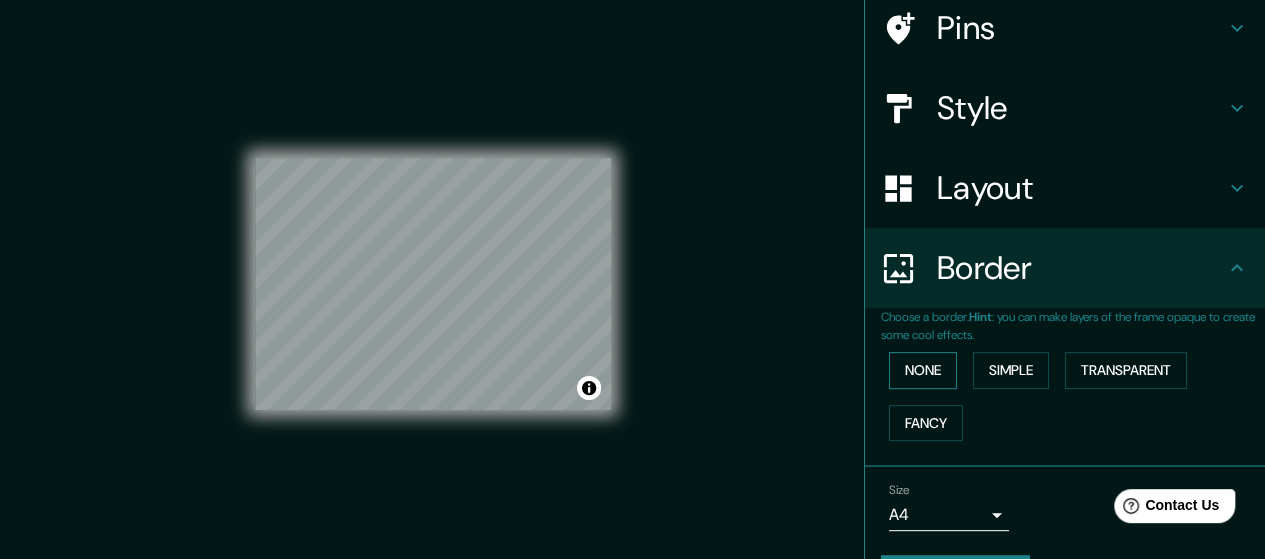 click on "None" at bounding box center (923, 370) 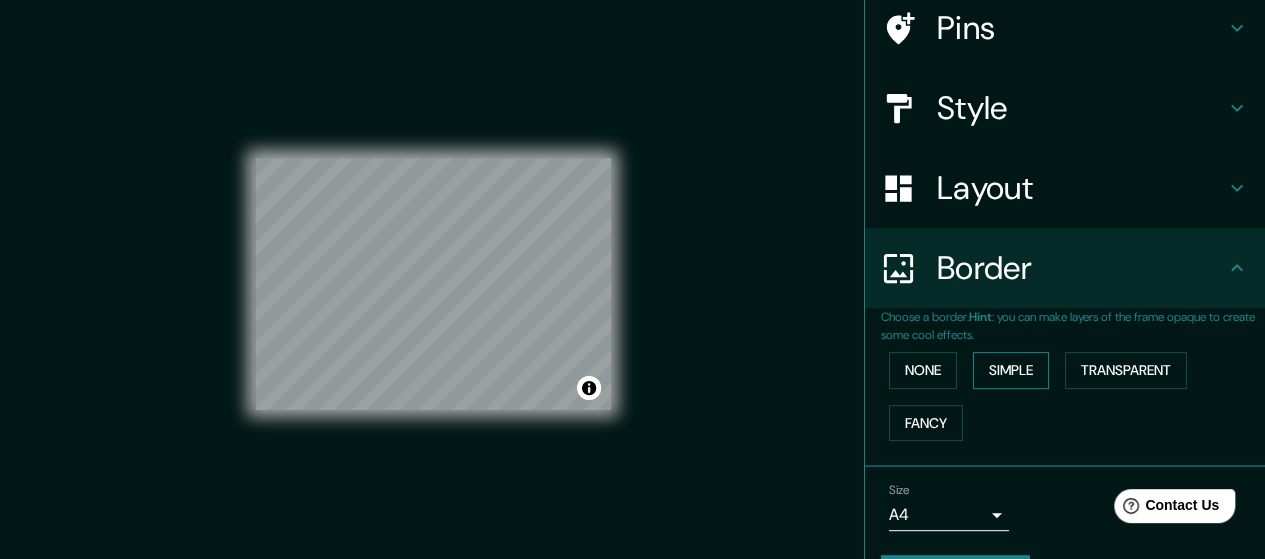 click on "Simple" at bounding box center (1011, 370) 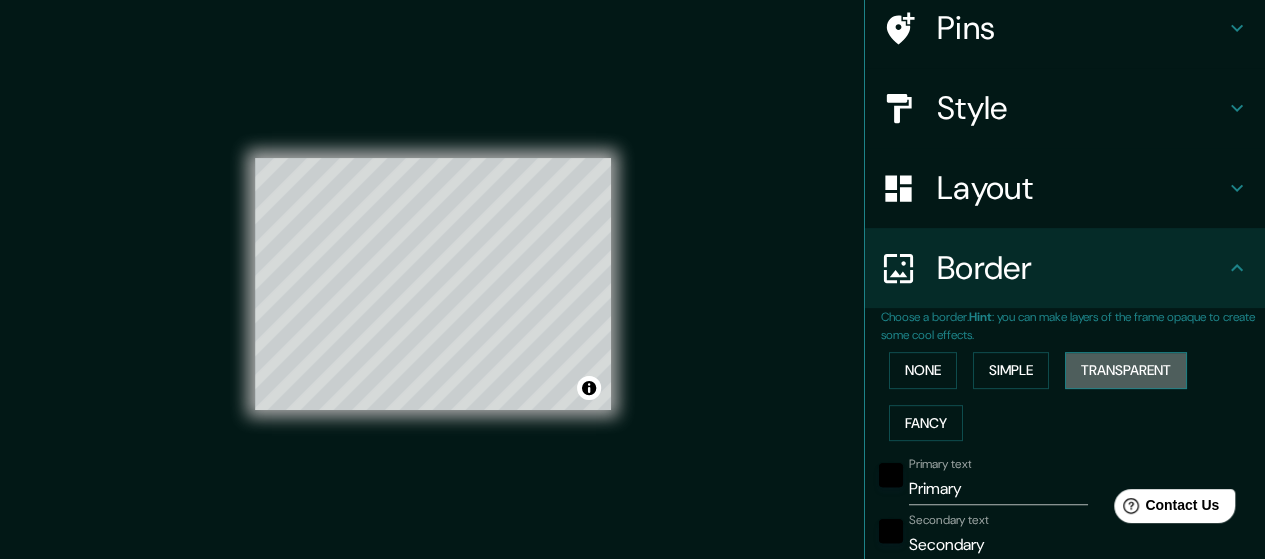click on "Transparent" at bounding box center (1126, 370) 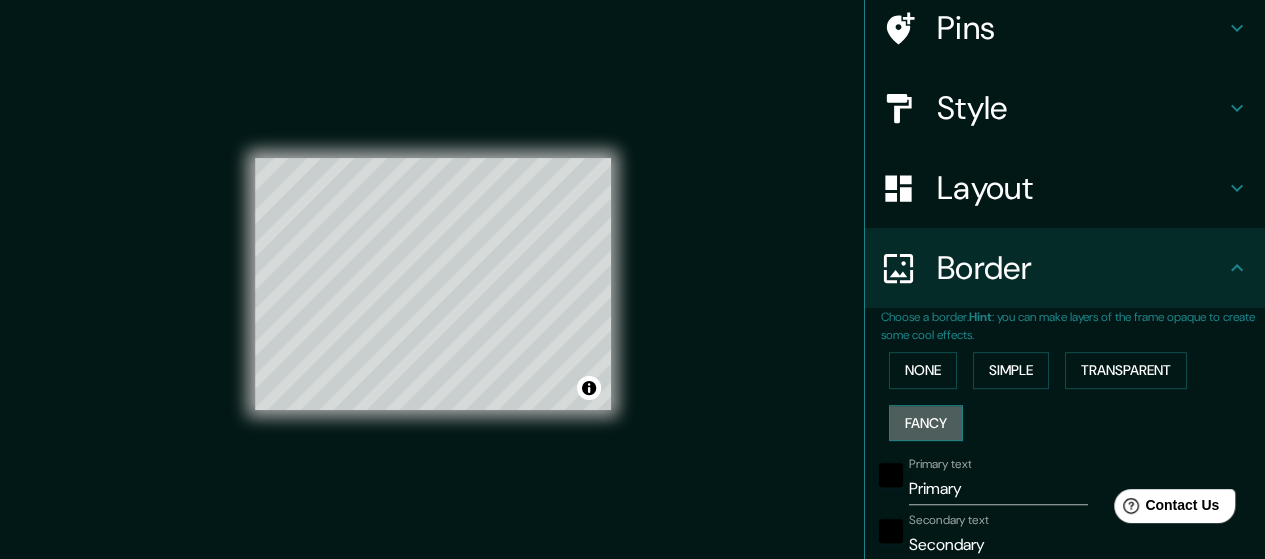 click on "Fancy" at bounding box center [926, 423] 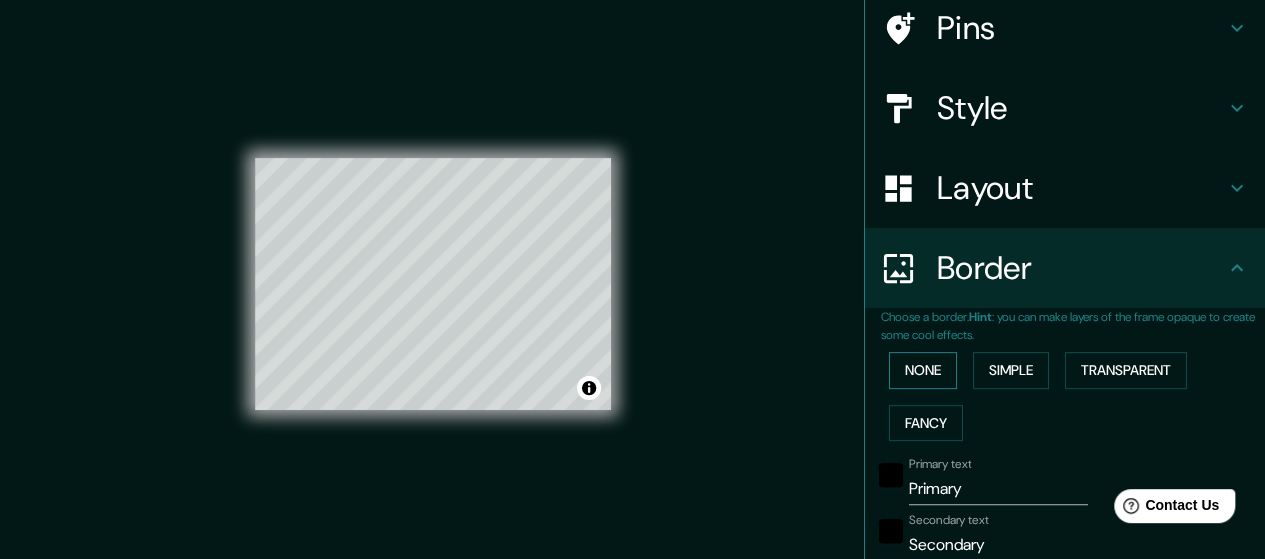 click on "None" at bounding box center [923, 370] 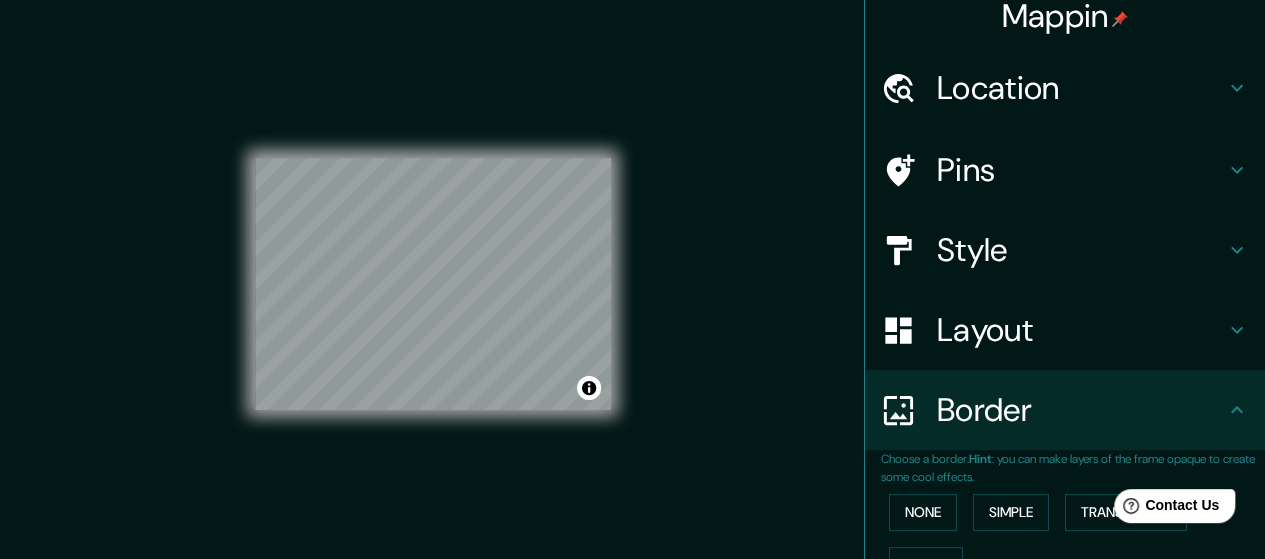 scroll, scrollTop: 0, scrollLeft: 0, axis: both 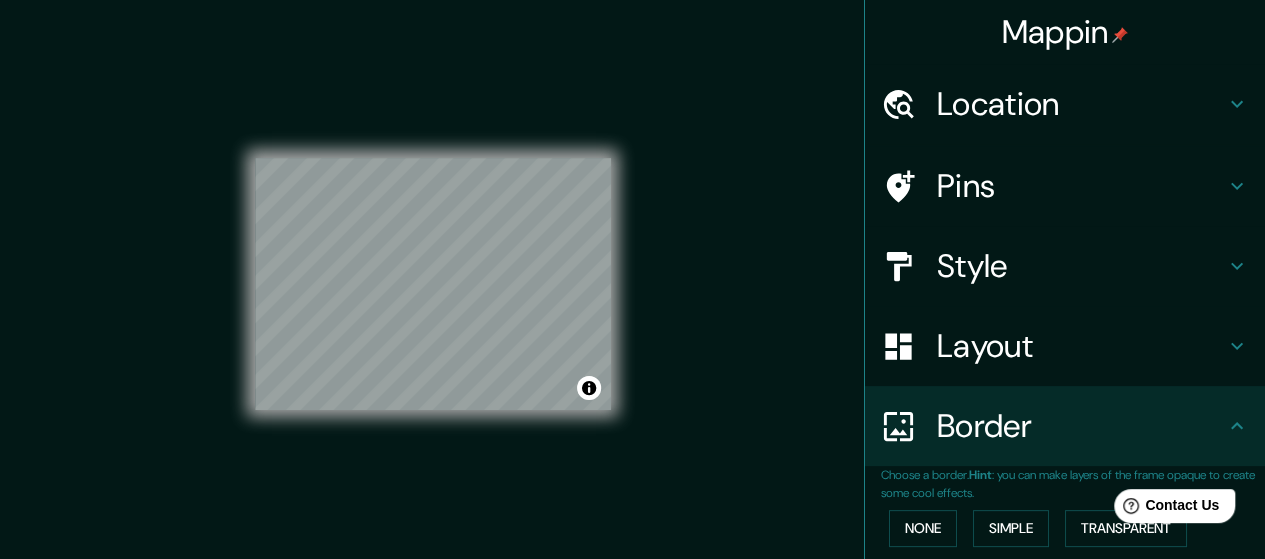 click 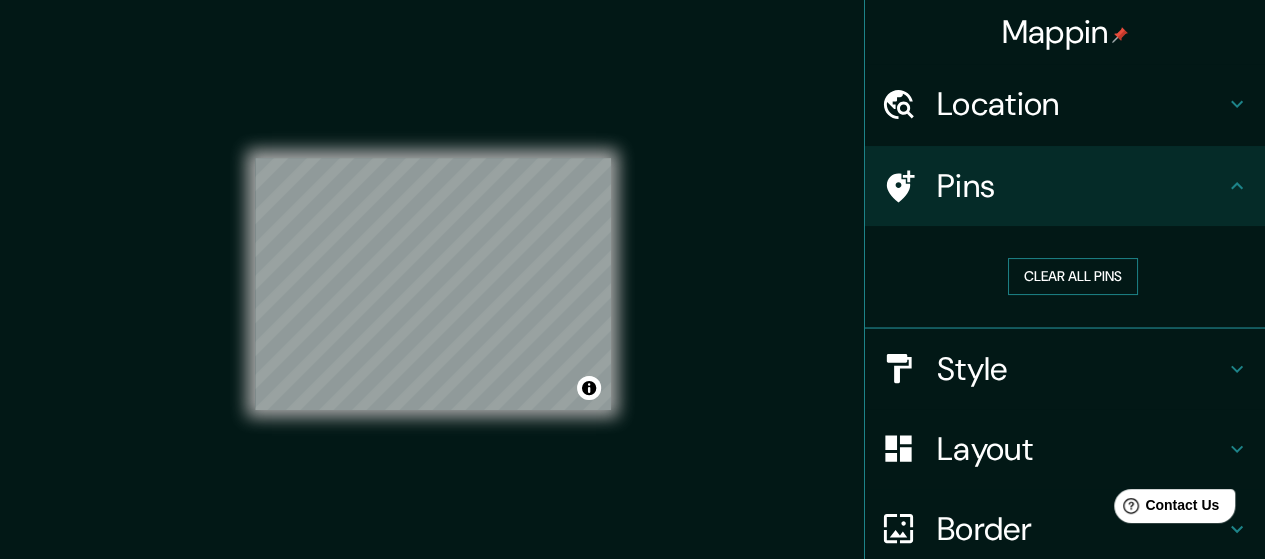 click on "Clear all pins" at bounding box center (1073, 276) 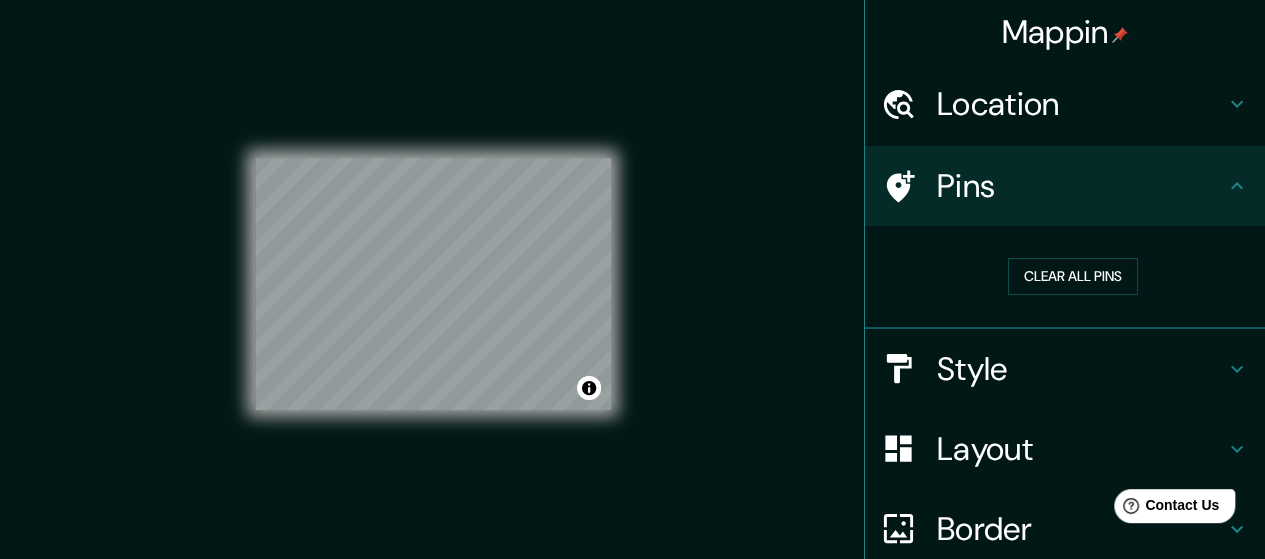 click on "Style" at bounding box center [1081, 369] 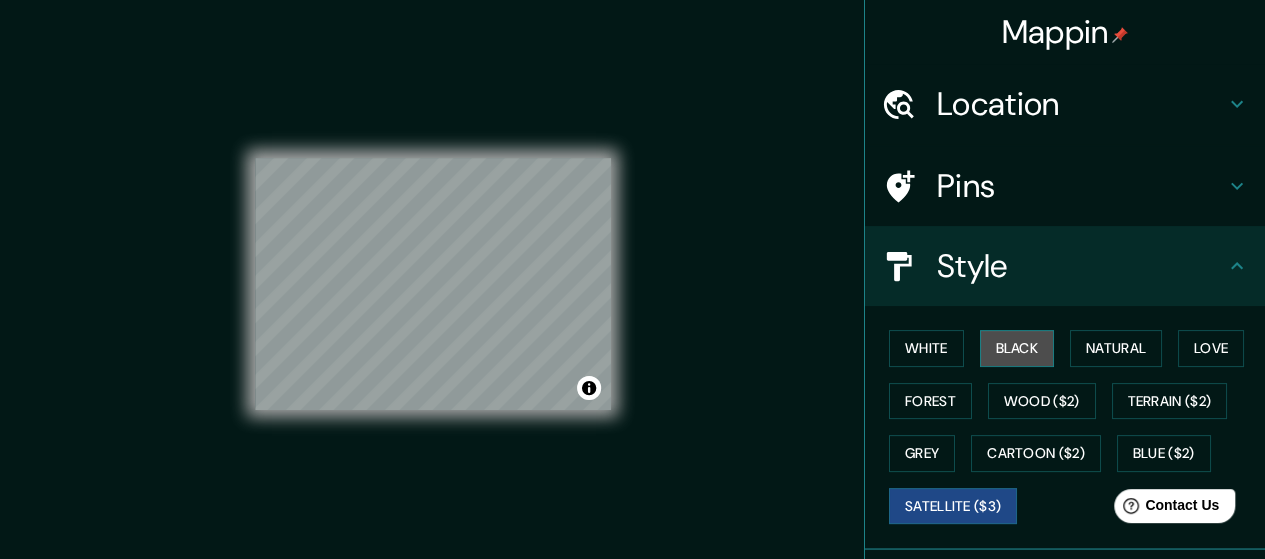 click on "Black" at bounding box center [1017, 348] 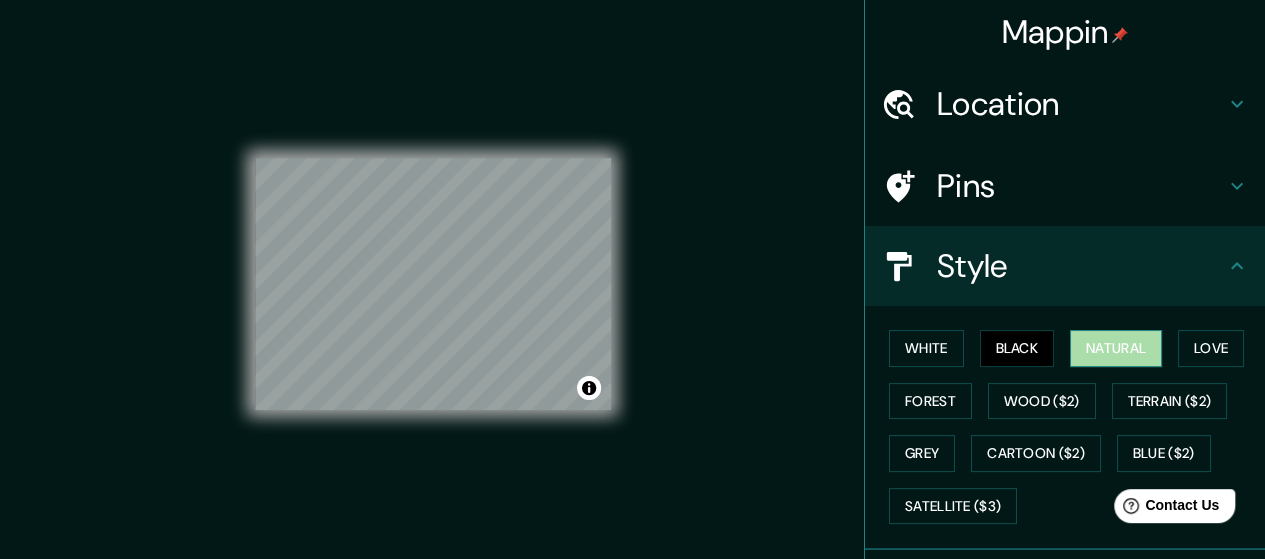click on "Natural" at bounding box center (1116, 348) 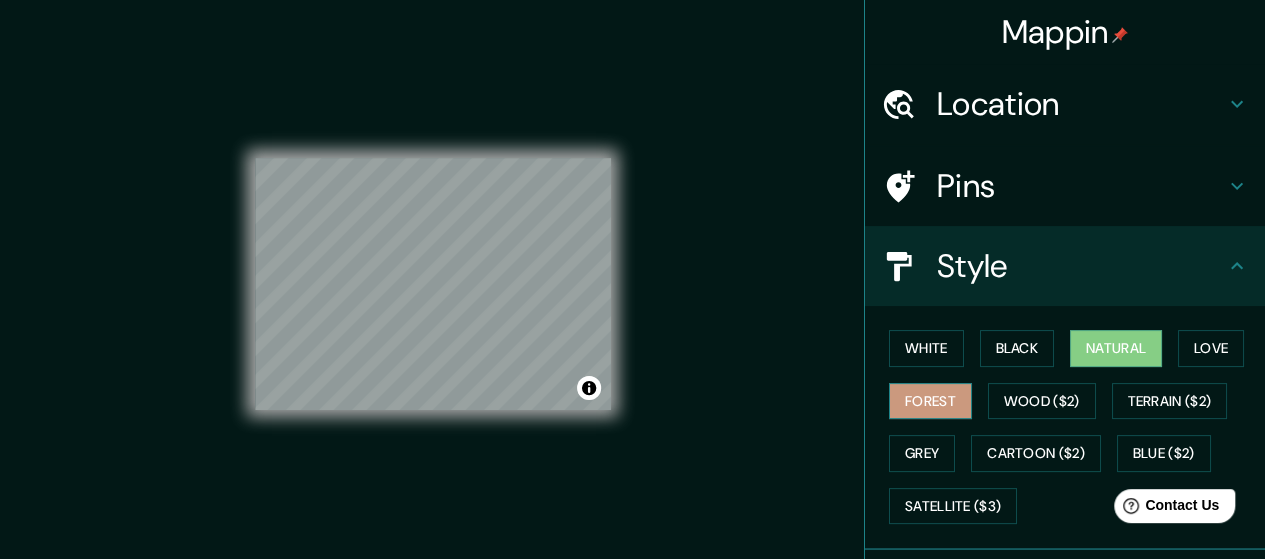 click on "Forest" at bounding box center (930, 401) 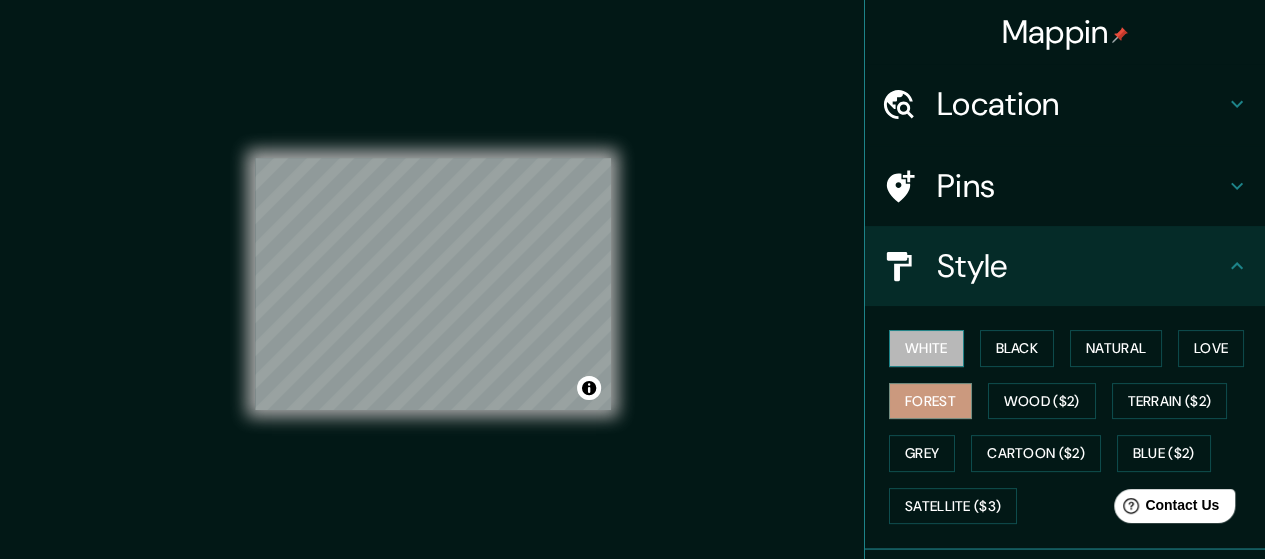 click on "White" at bounding box center [926, 348] 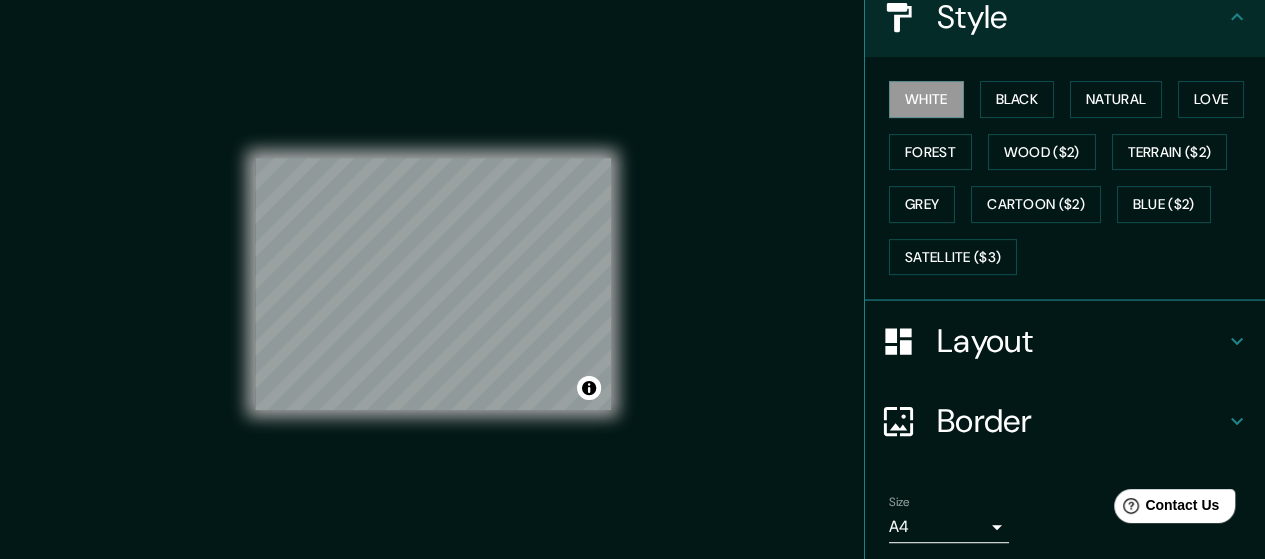 scroll, scrollTop: 314, scrollLeft: 0, axis: vertical 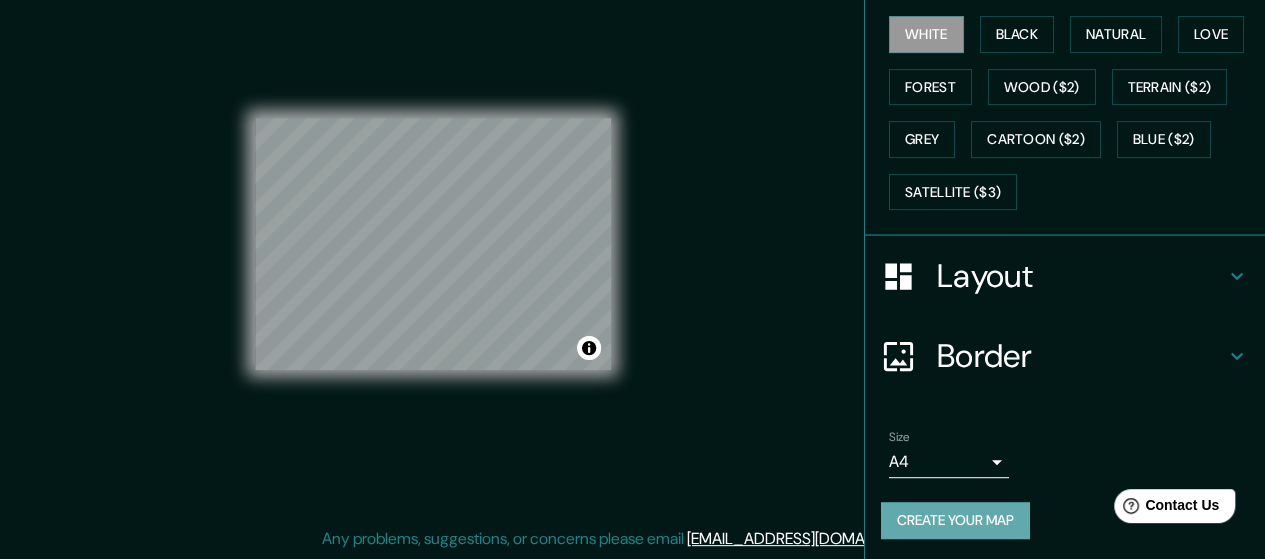 click on "Create your map" at bounding box center (955, 520) 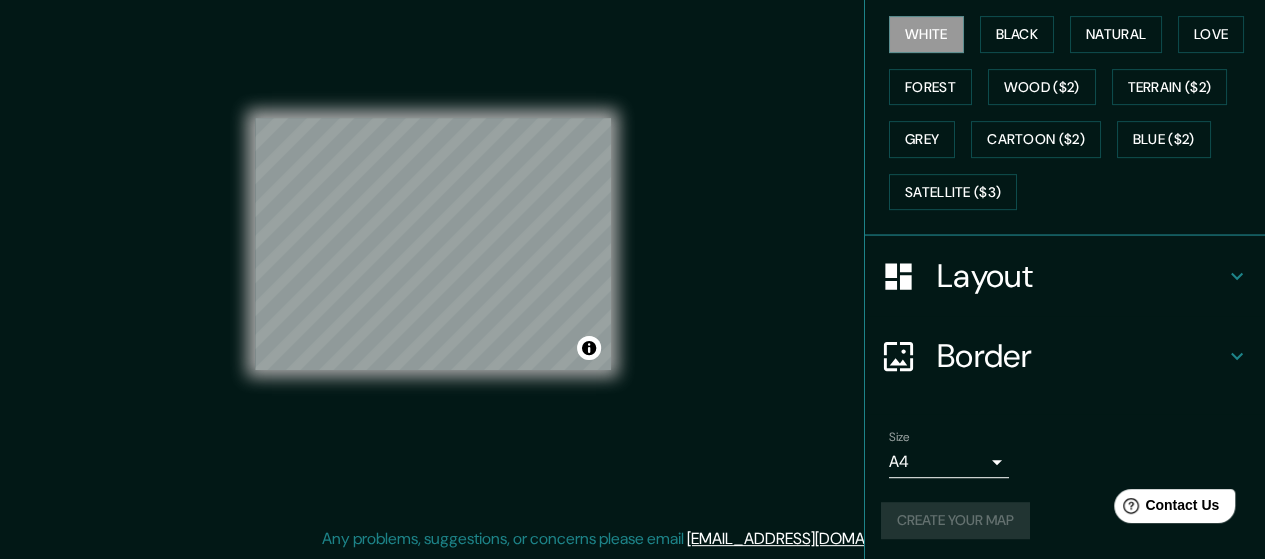 scroll, scrollTop: 0, scrollLeft: 0, axis: both 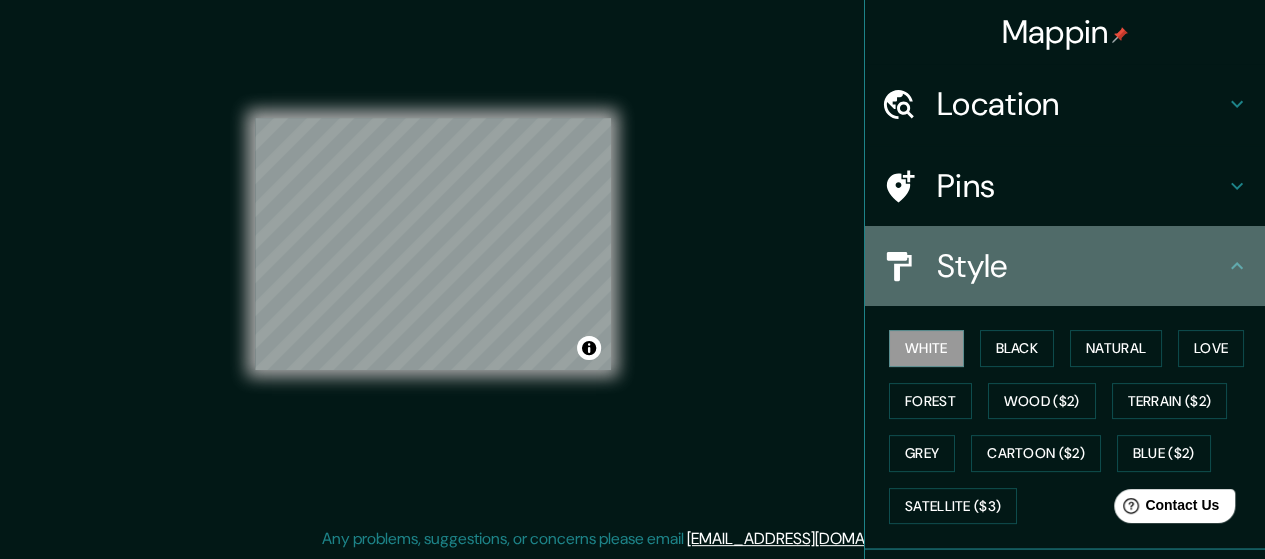 click 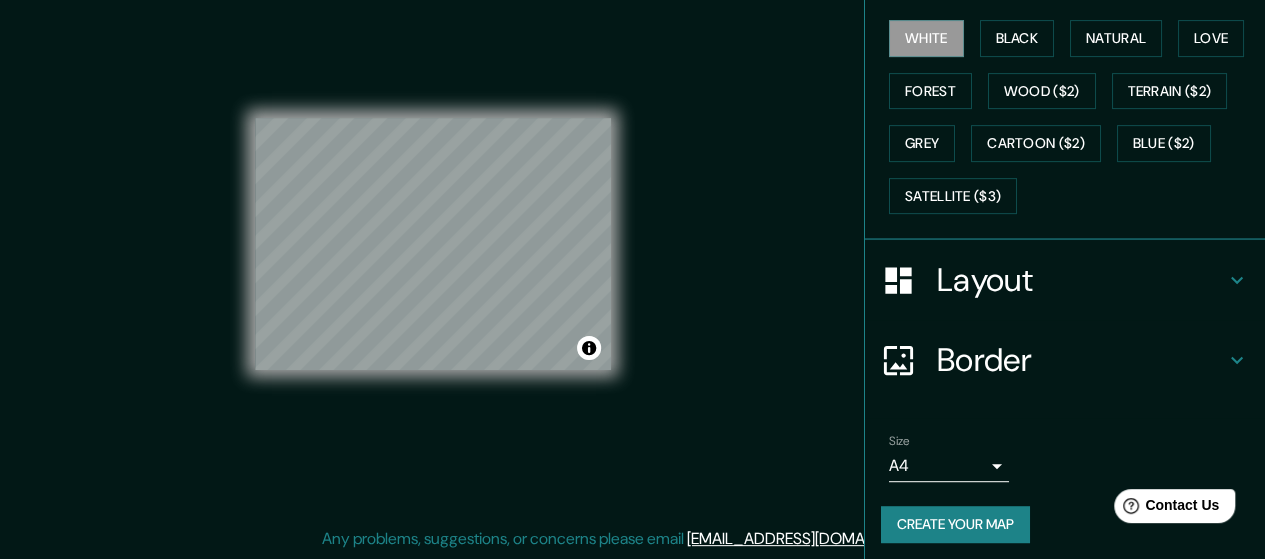 scroll, scrollTop: 314, scrollLeft: 0, axis: vertical 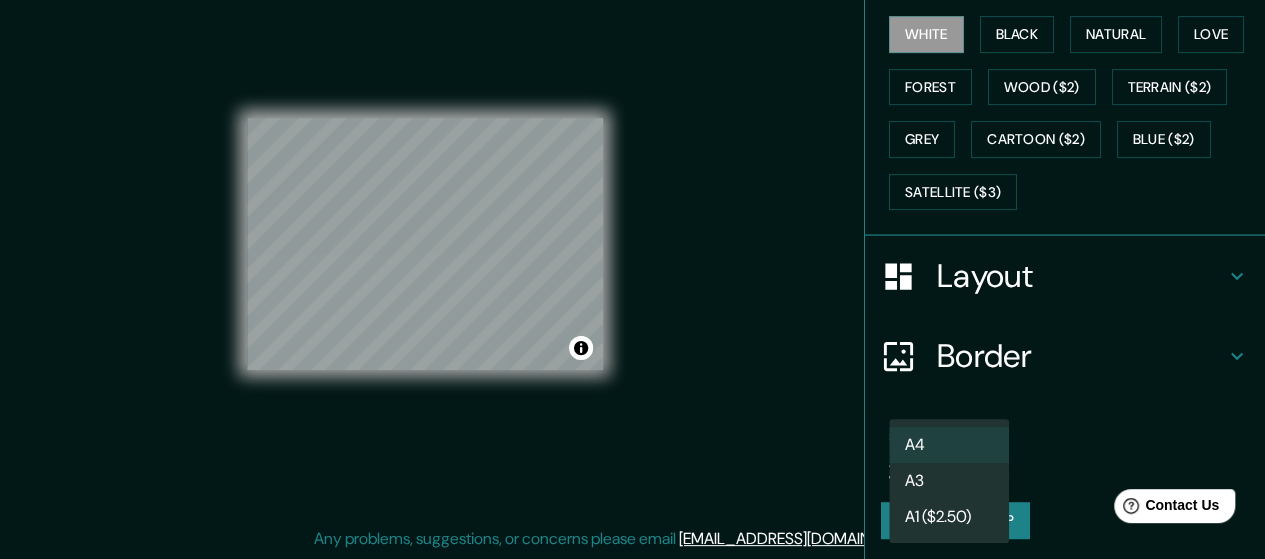 click on "Mappin Location [STREET_ADDRESS] Pins Style [PERSON_NAME] Black Natural Love Forest [PERSON_NAME] ($2) Terrain ($2) Grey Cartoon ($2) Blue ($2) Satellite ($3) Layout Border Choose a border.  Hint : you can make layers of the frame opaque to create some cool effects. None Simple Transparent Fancy Size A4 single Create your map © Mapbox   © OpenStreetMap   Improve this map Any problems, suggestions, or concerns please email    [EMAIL_ADDRESS][DOMAIN_NAME] . . . A4 A3 A1 ($2.50)" at bounding box center [632, 239] 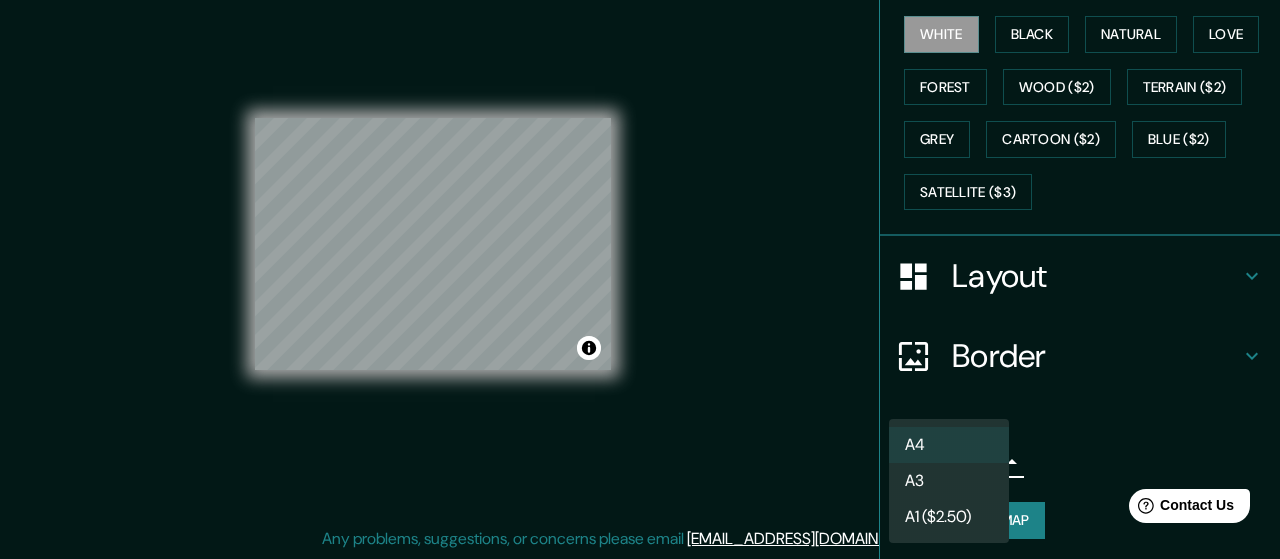 click on "A4" at bounding box center (949, 445) 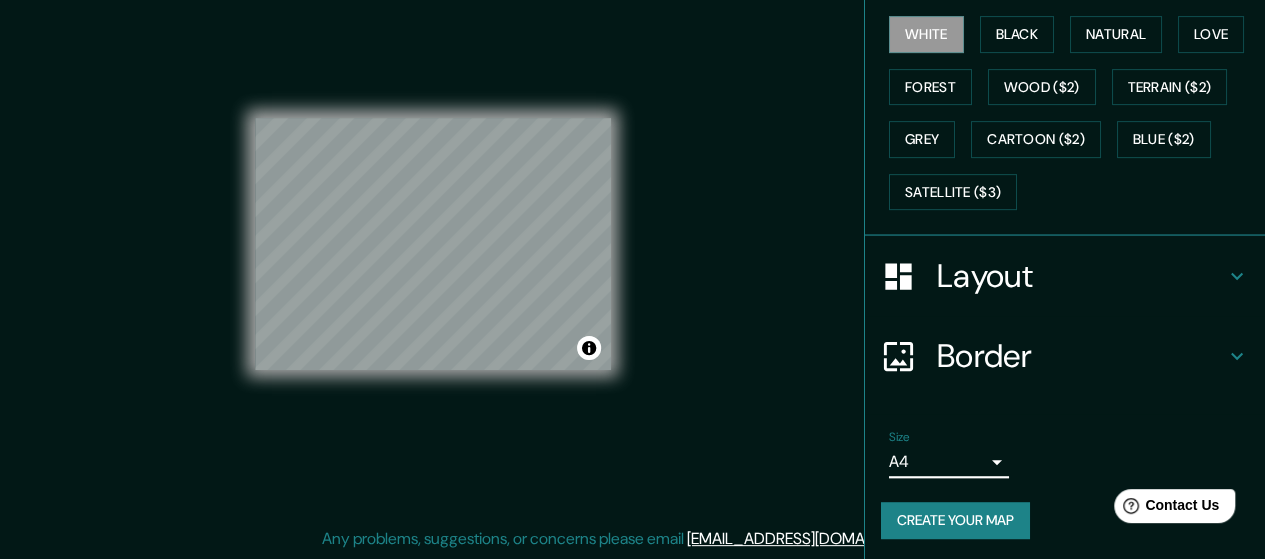 click on "Create your map" at bounding box center [955, 520] 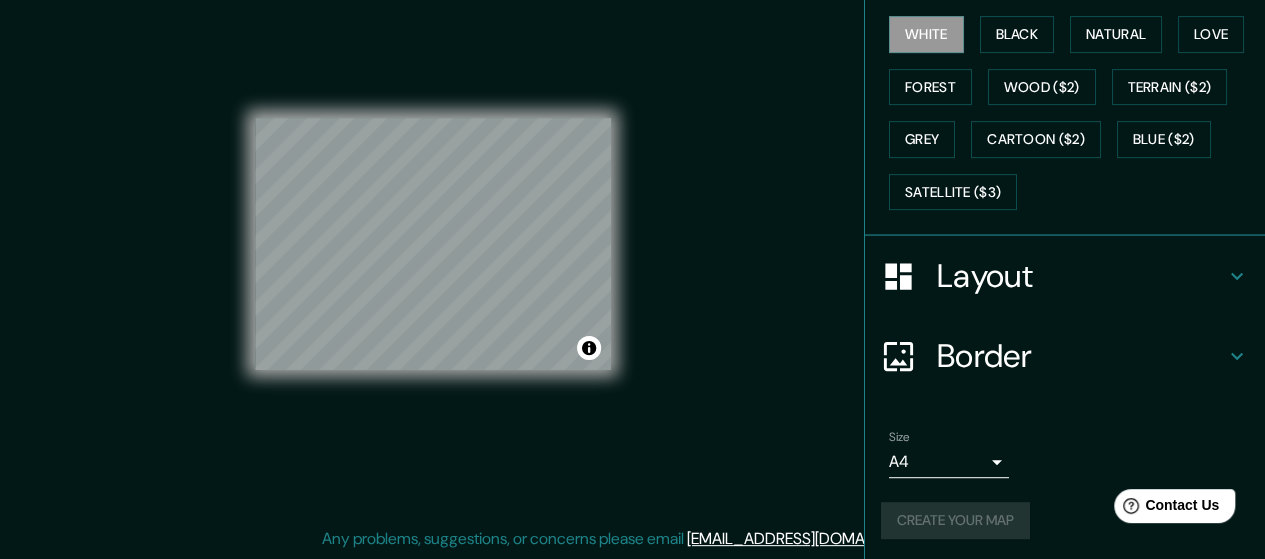 click on "© Mapbox   © OpenStreetMap   Improve this map" at bounding box center [433, 243] 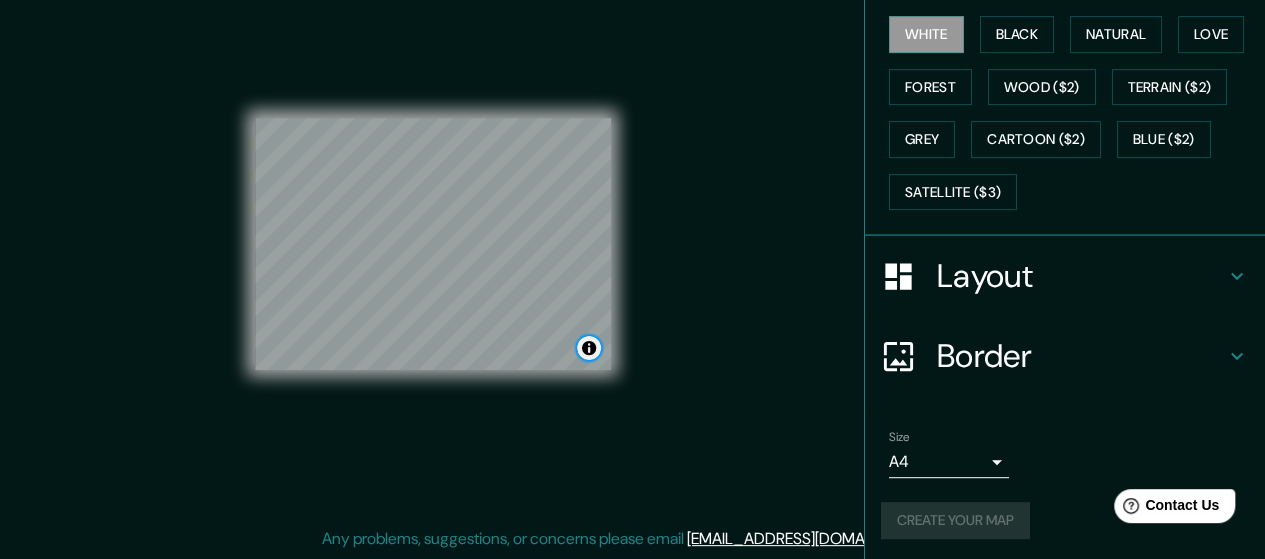 click at bounding box center [589, 348] 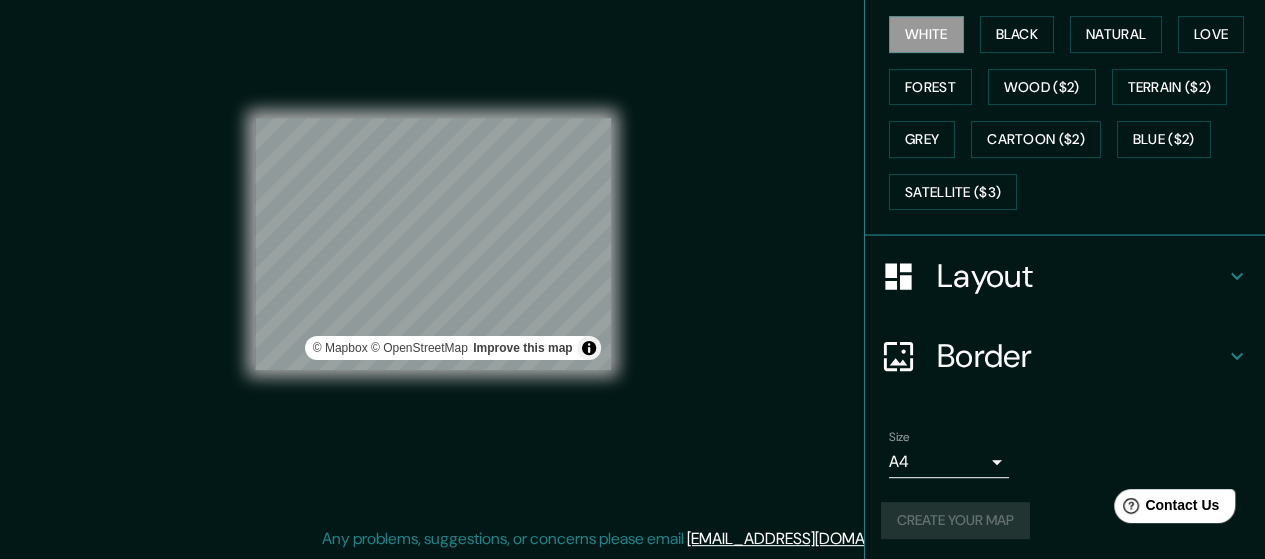 click on "Mappin Location [STREET_ADDRESS] Pins Style [PERSON_NAME] Black Natural Love Forest [PERSON_NAME] ($2) Terrain ($2) Grey Cartoon ($2) Blue ($2) Satellite ($3) Layout Border Choose a border.  Hint : you can make layers of the frame opaque to create some cool effects. None Simple Transparent Fancy Size A4 single Create your map © Mapbox   © OpenStreetMap   Improve this map Any problems, suggestions, or concerns please email    [EMAIL_ADDRESS][DOMAIN_NAME] . . ." at bounding box center [632, 259] 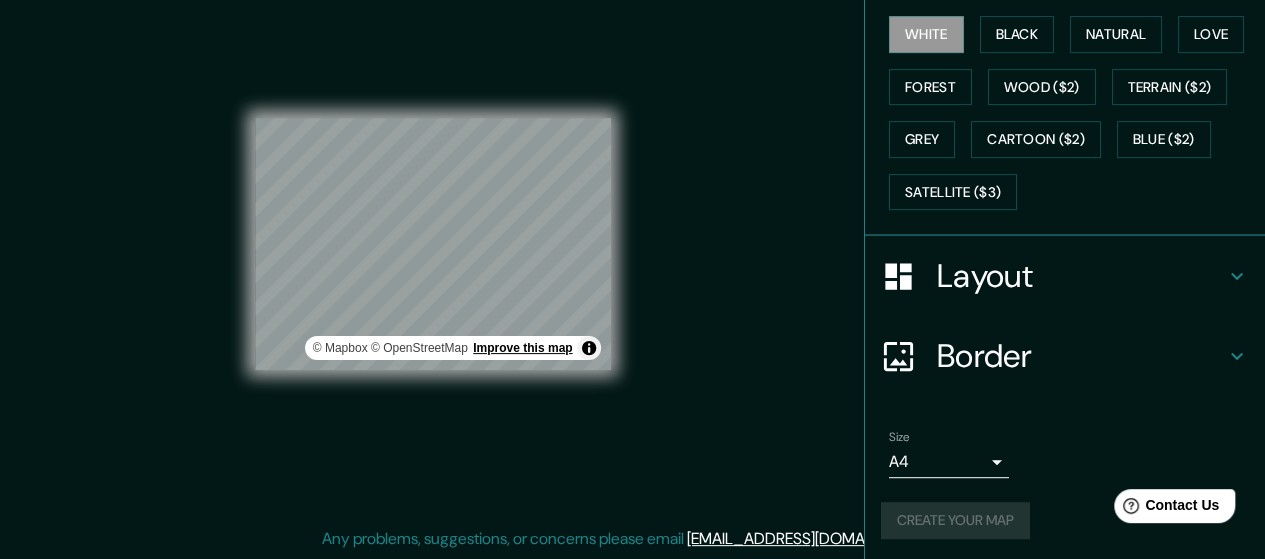 click on "Improve this map" at bounding box center (522, 348) 